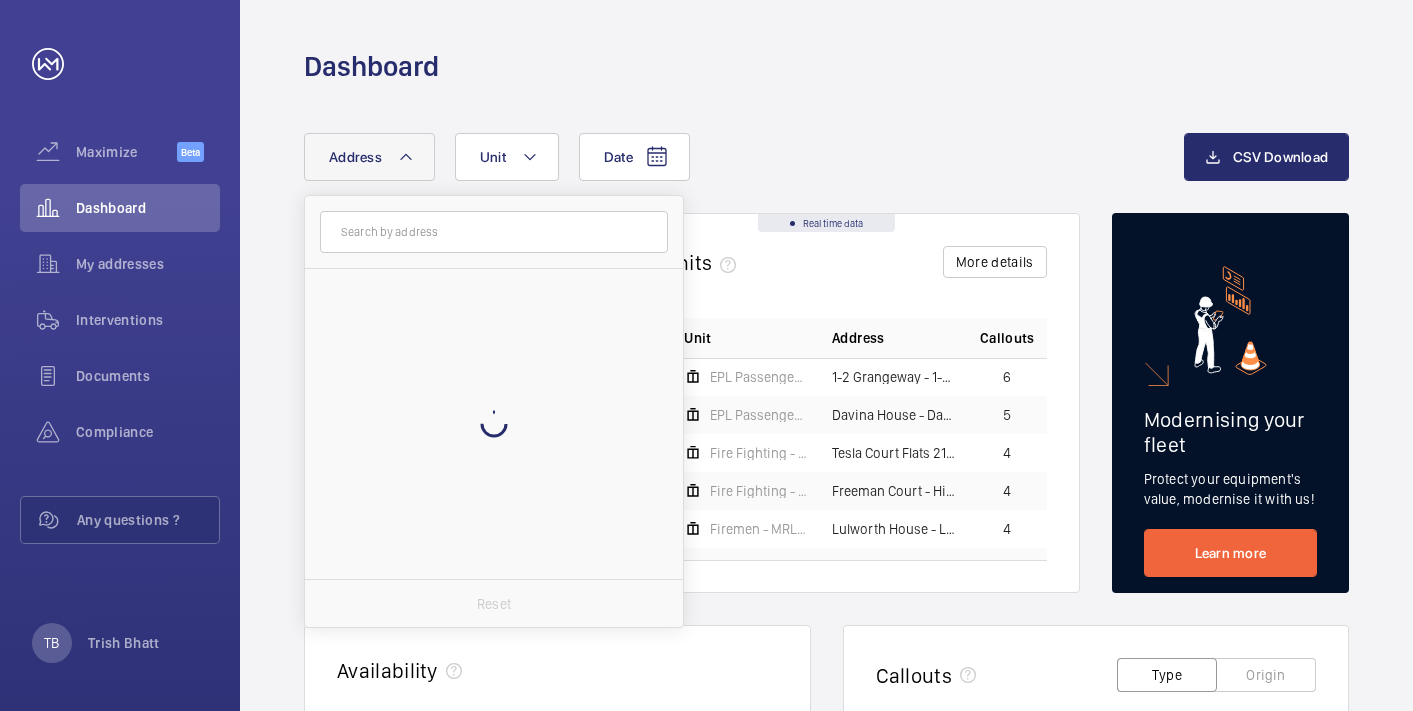 scroll, scrollTop: 0, scrollLeft: 0, axis: both 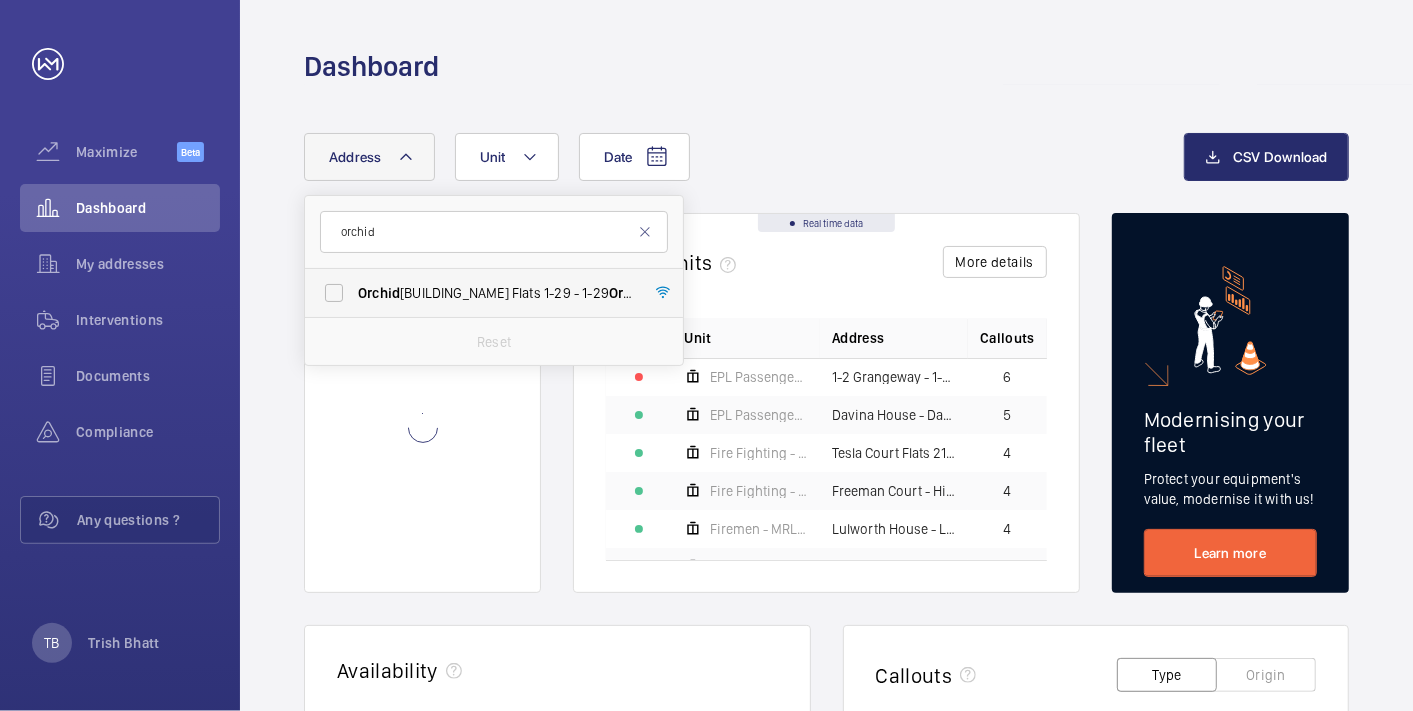 type on "orchid" 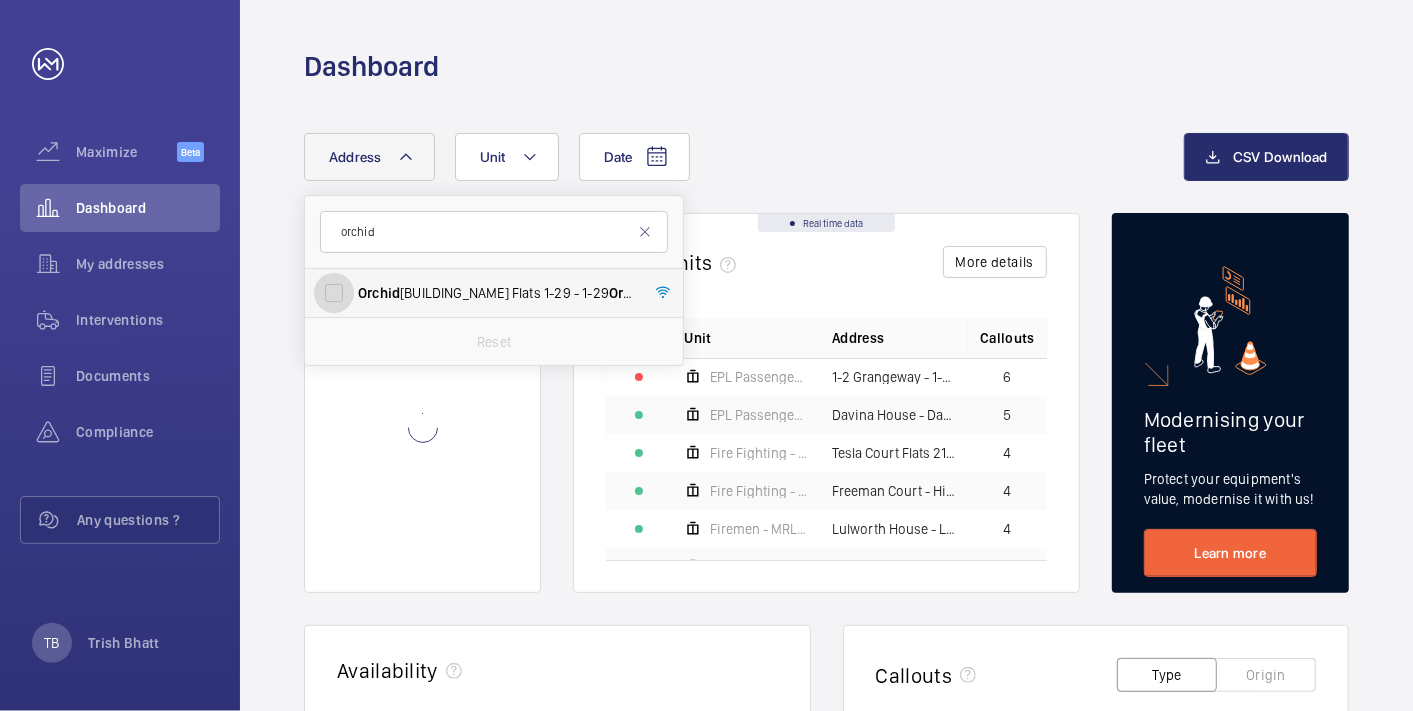 click on "[BUILDING_NAME] Flats 1-29 - 1-29 [BUILDING_NAME] Flats, [CITY] [POSTCODE]" at bounding box center (334, 293) 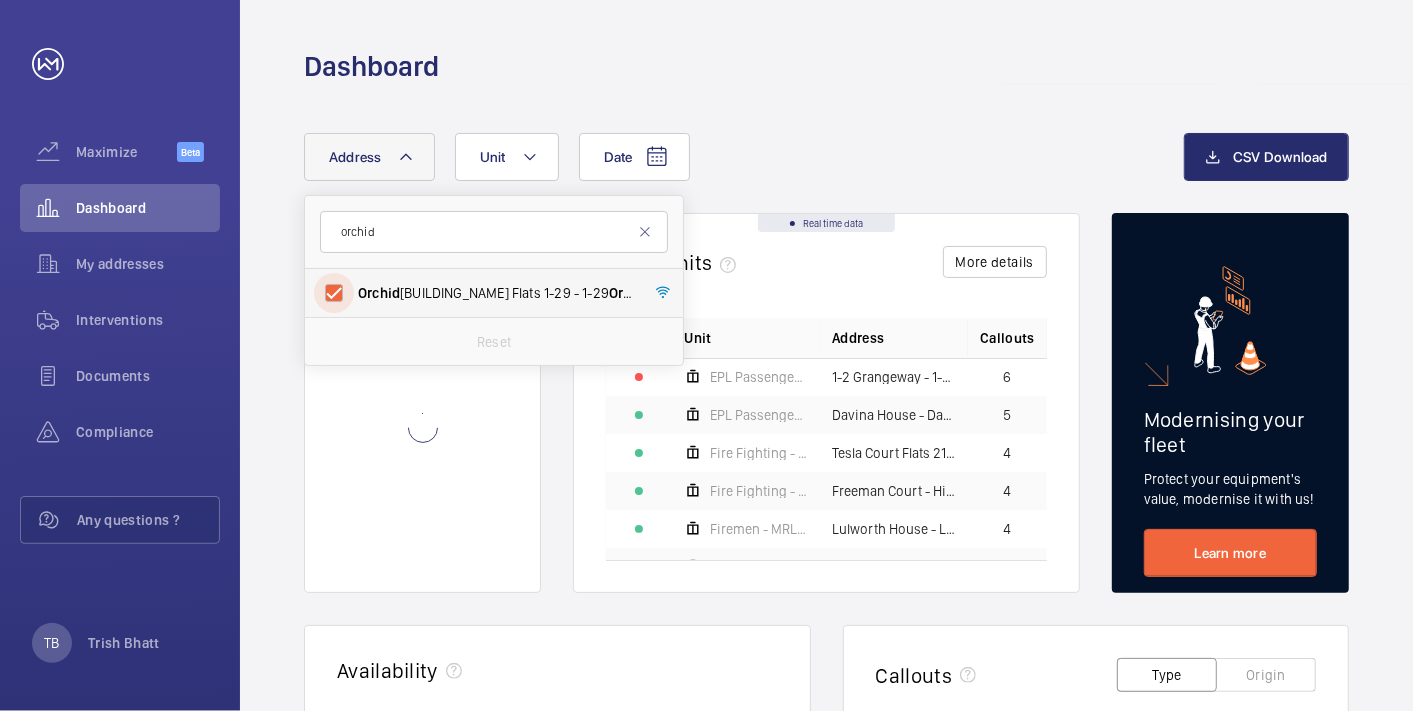 checkbox on "true" 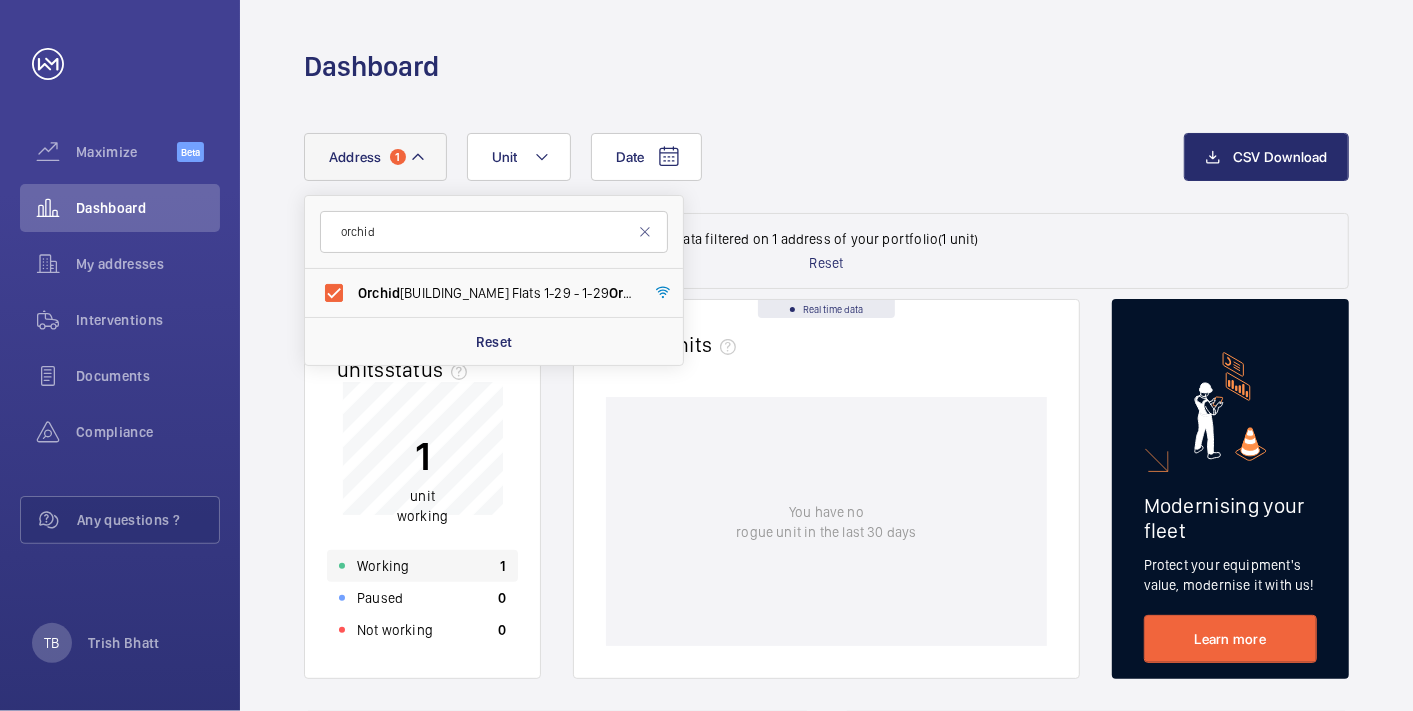 click on "Working 1" 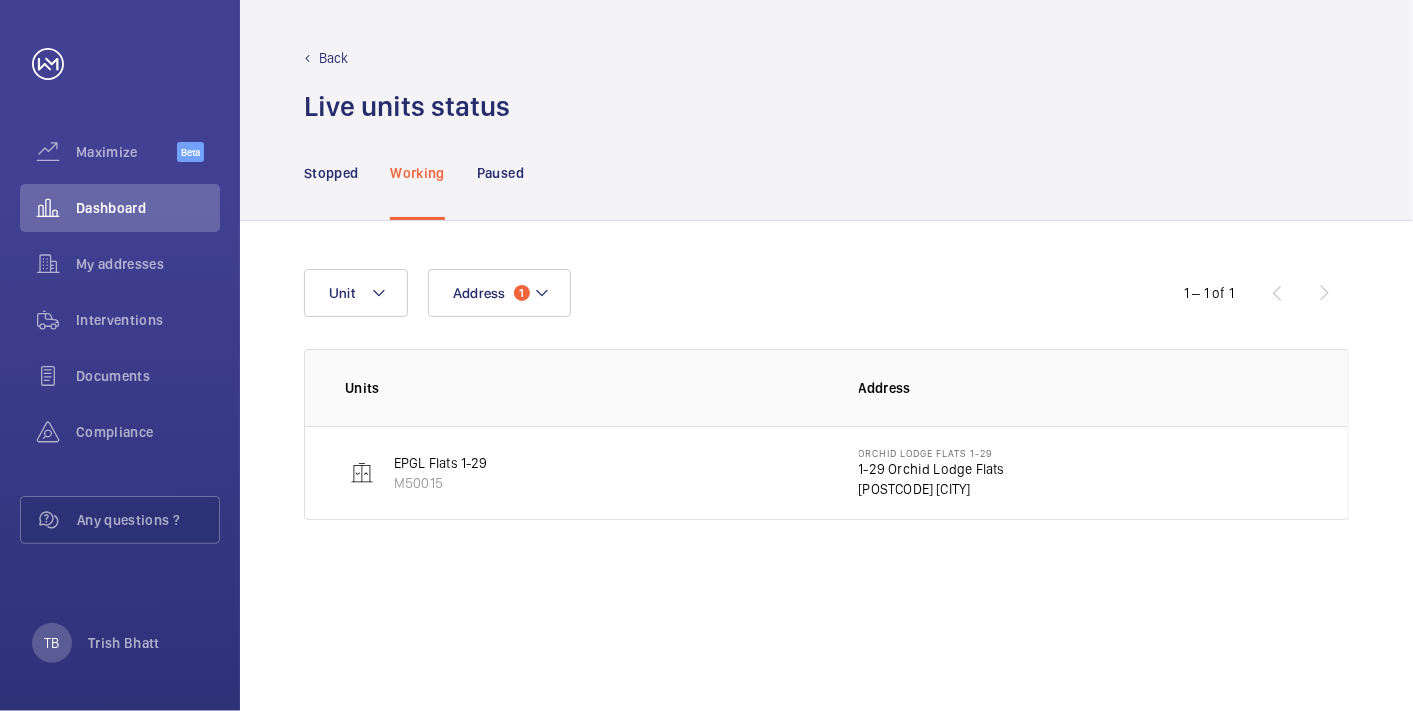 click on "[POSTCODE] [CITY]" 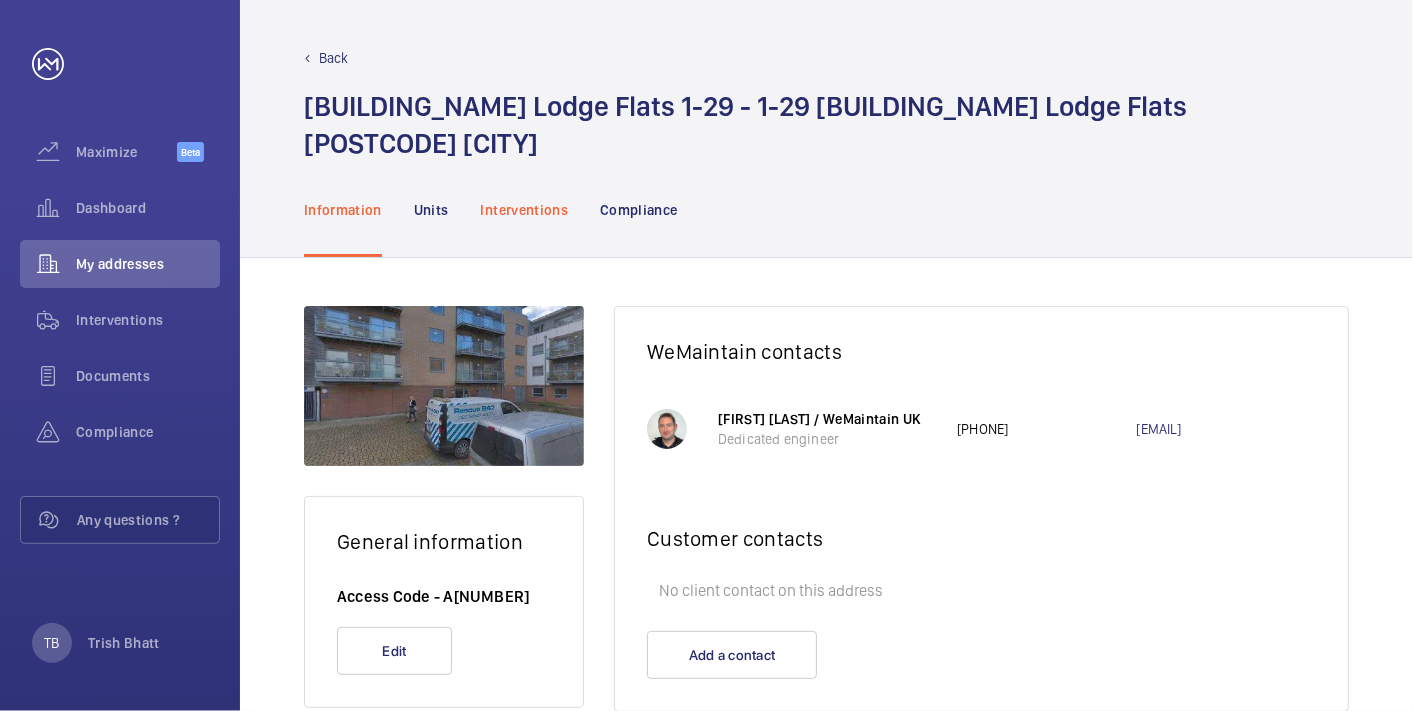 click on "Interventions" 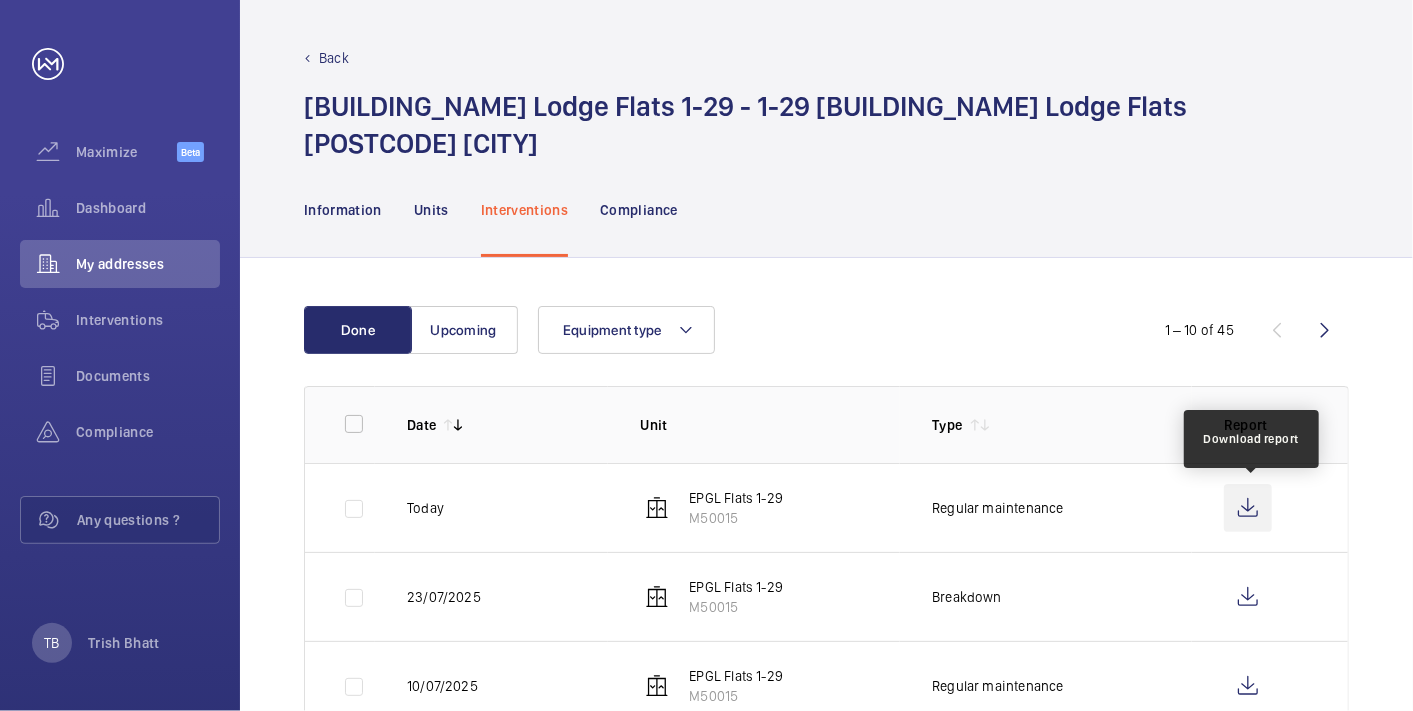 click 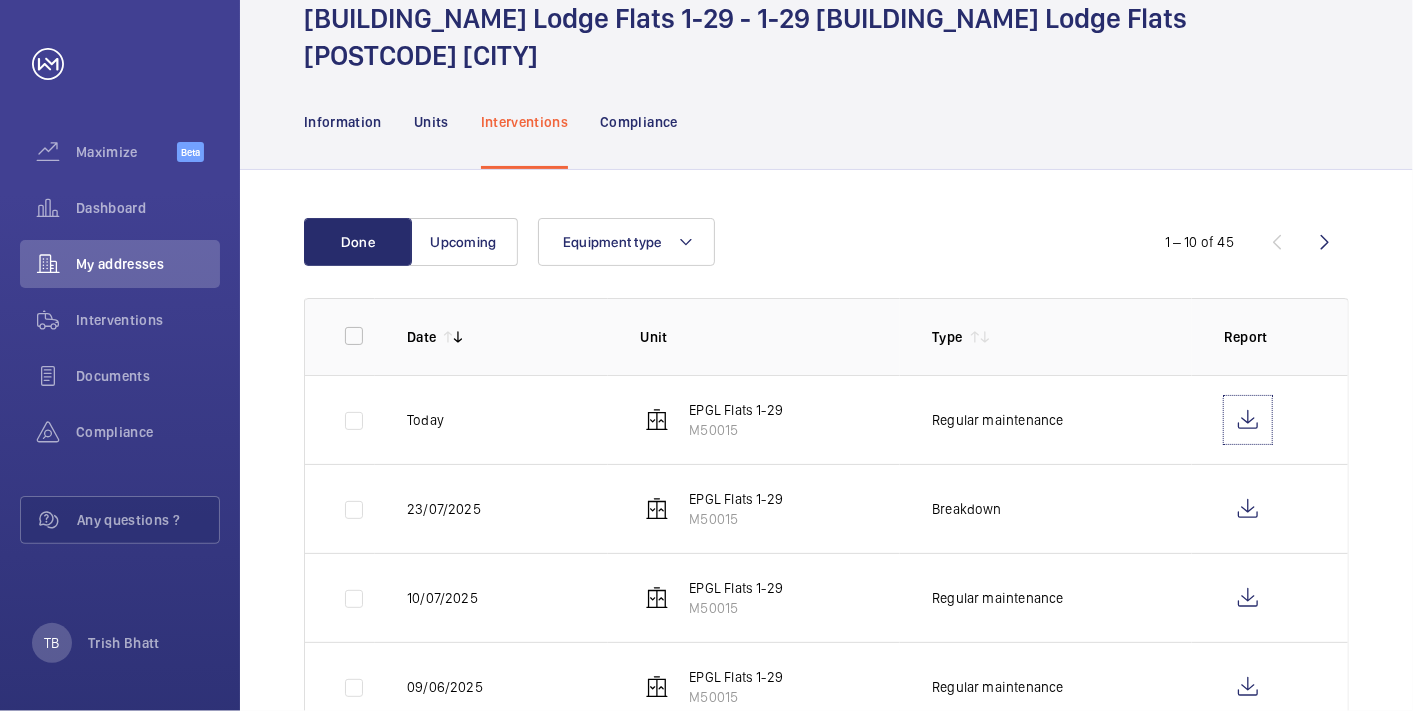 scroll, scrollTop: 104, scrollLeft: 0, axis: vertical 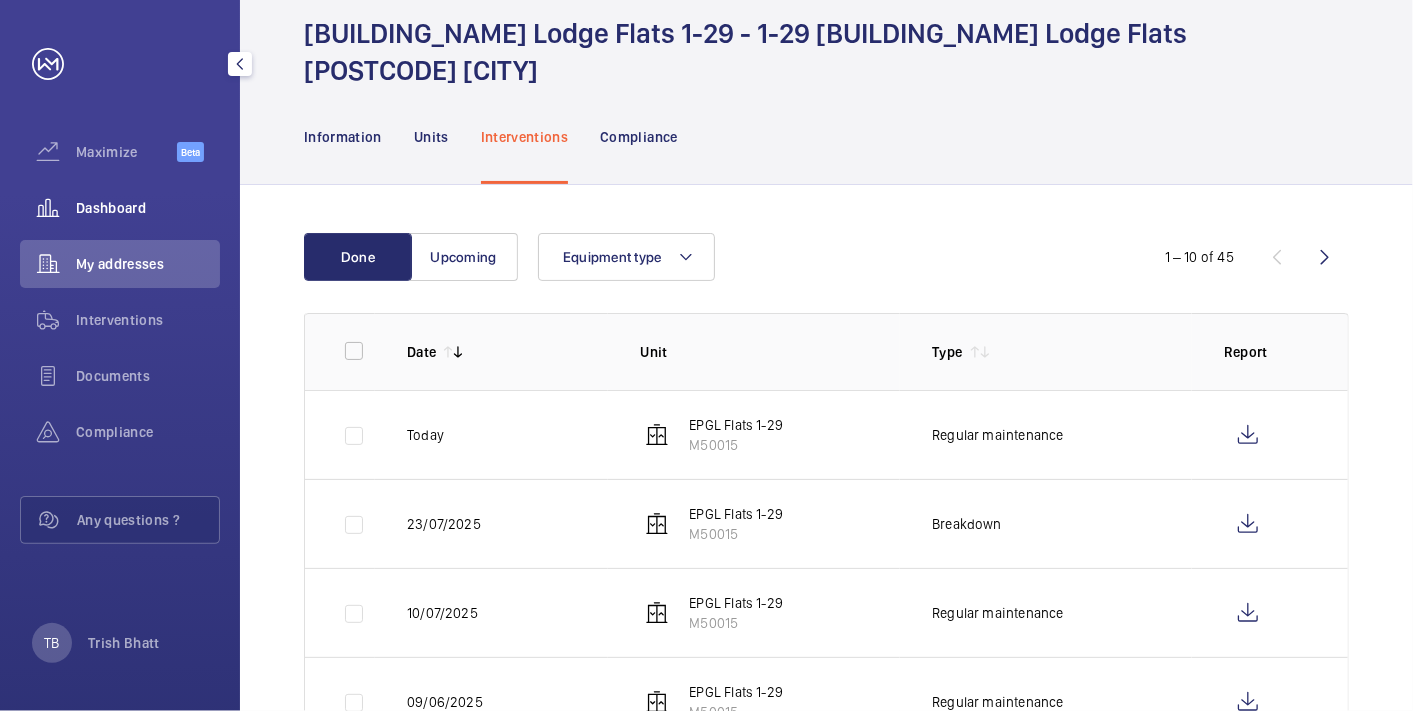 click on "Dashboard" 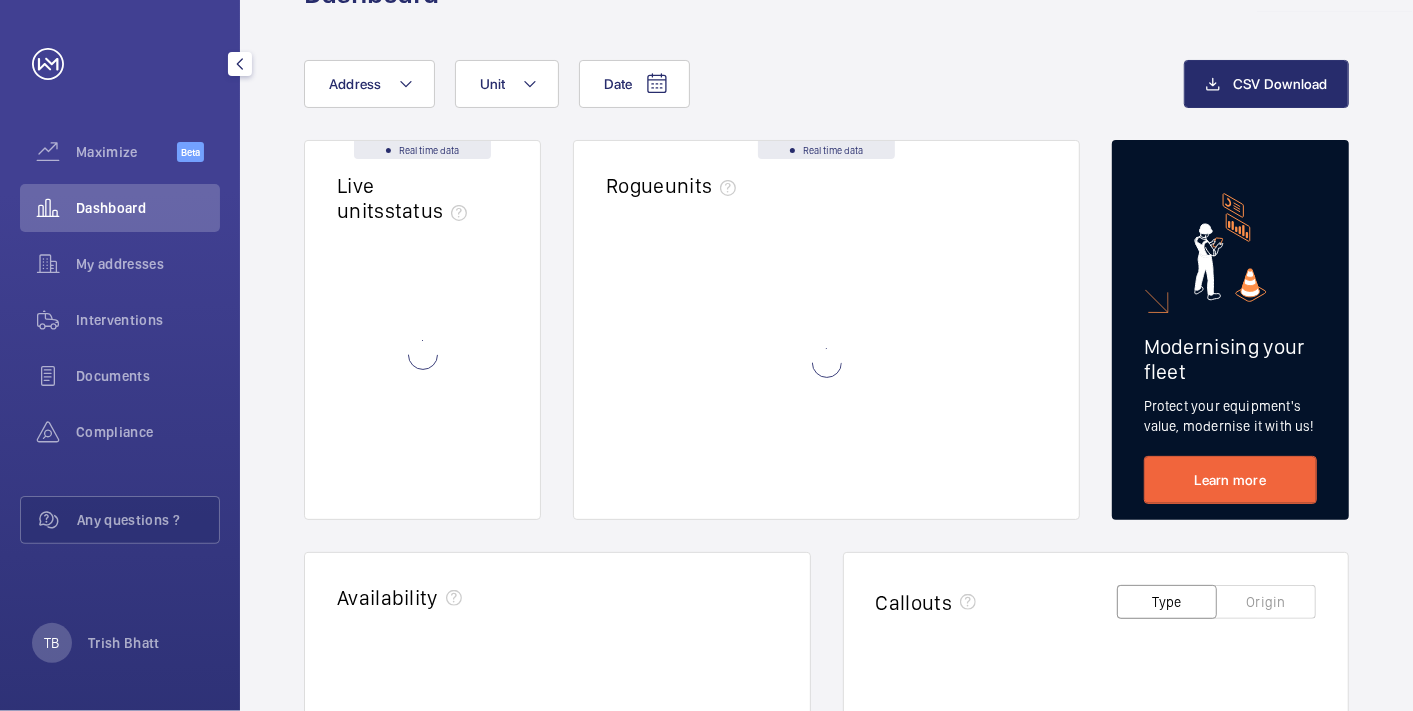 scroll, scrollTop: 0, scrollLeft: 0, axis: both 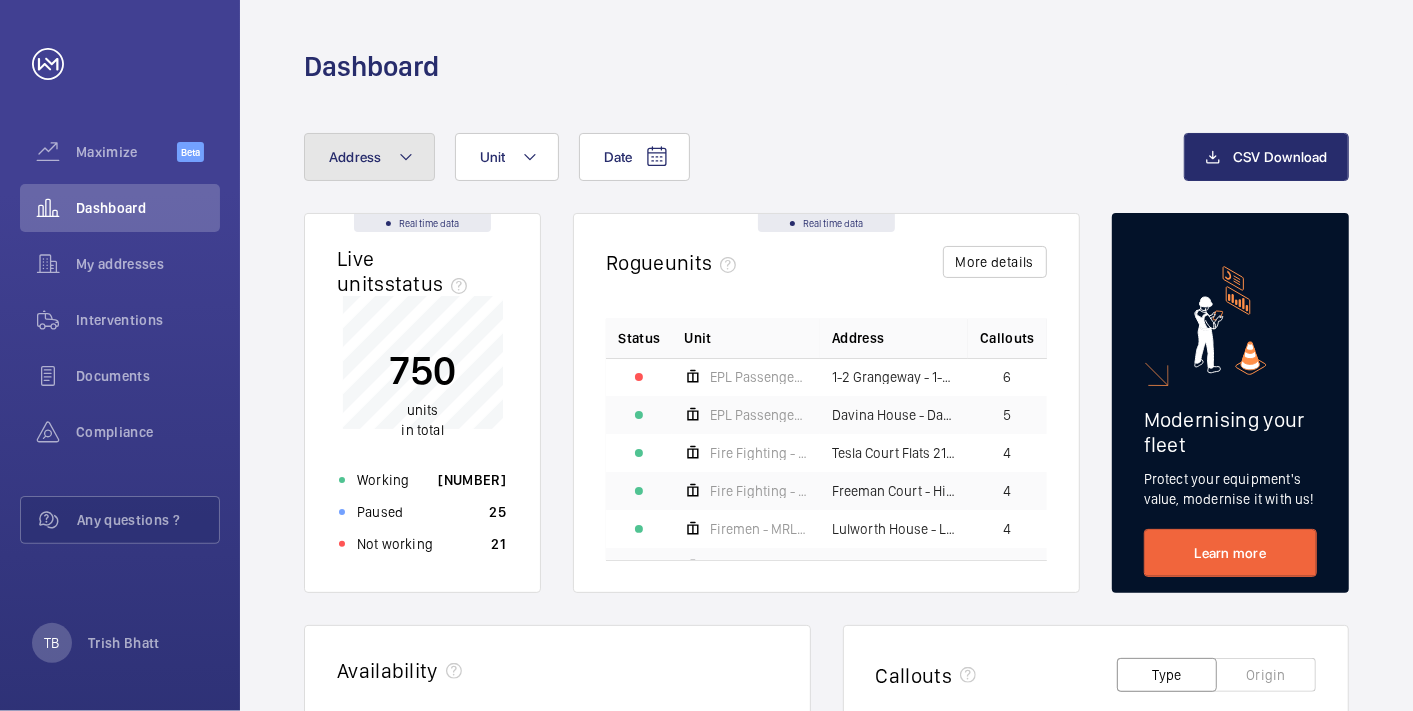 click 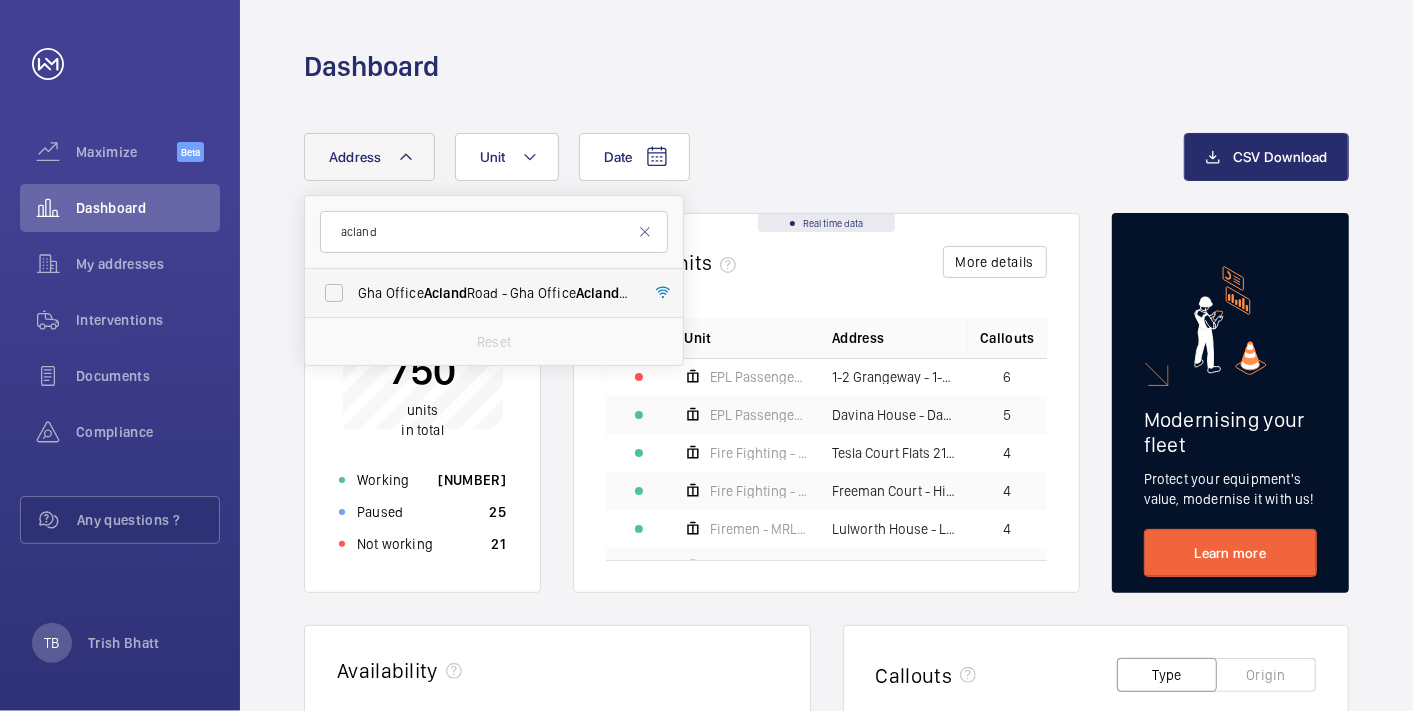 type on "acland" 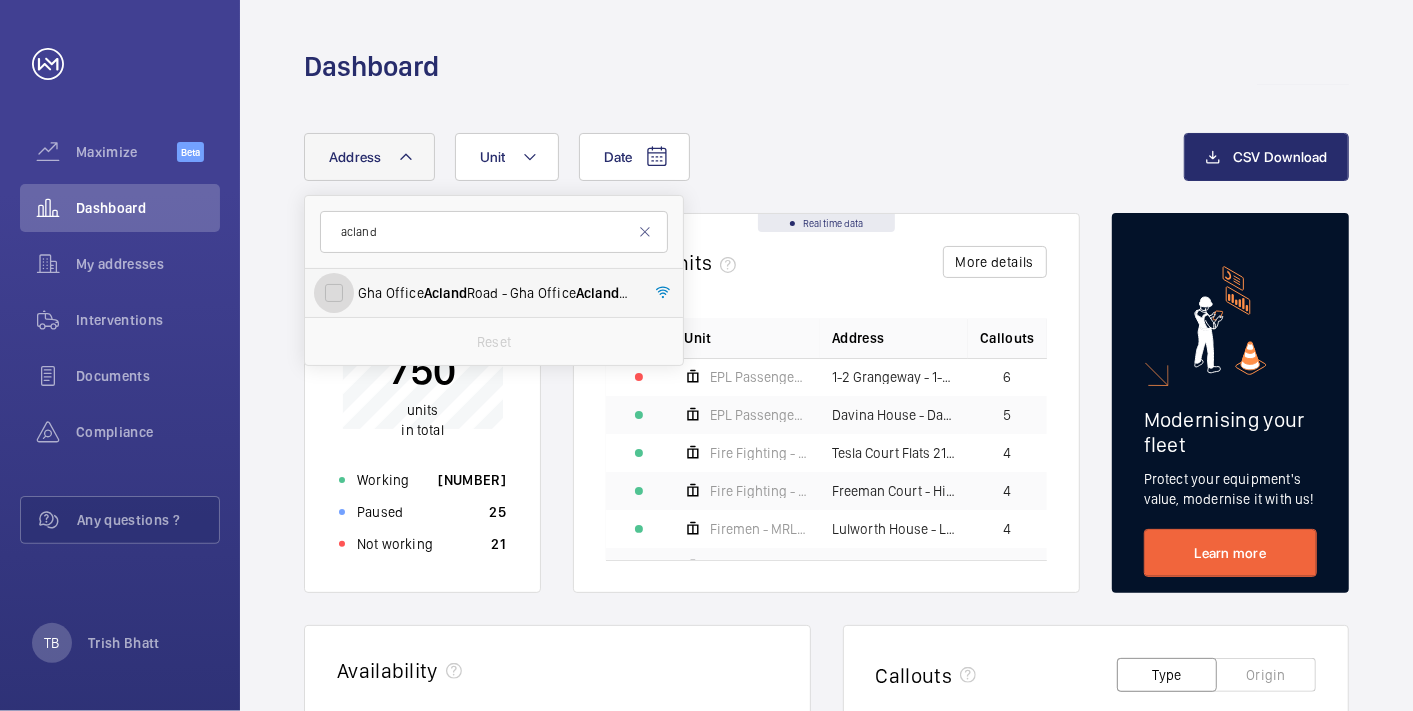 click on "[BUILDING_NAME] [BUILDING_NAME] - [BUILDING_NAME] [BUILDING_NAME], [CITY] [POSTCODE]" at bounding box center [334, 293] 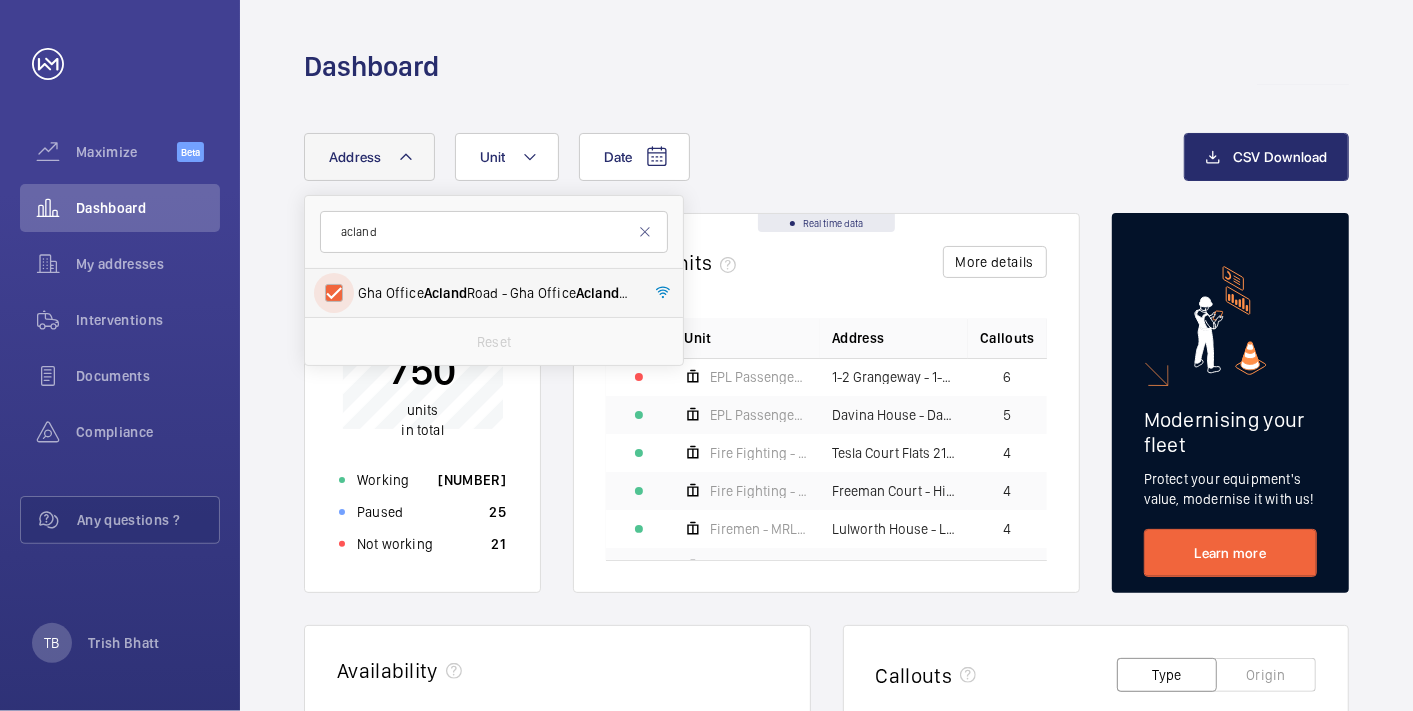 checkbox on "true" 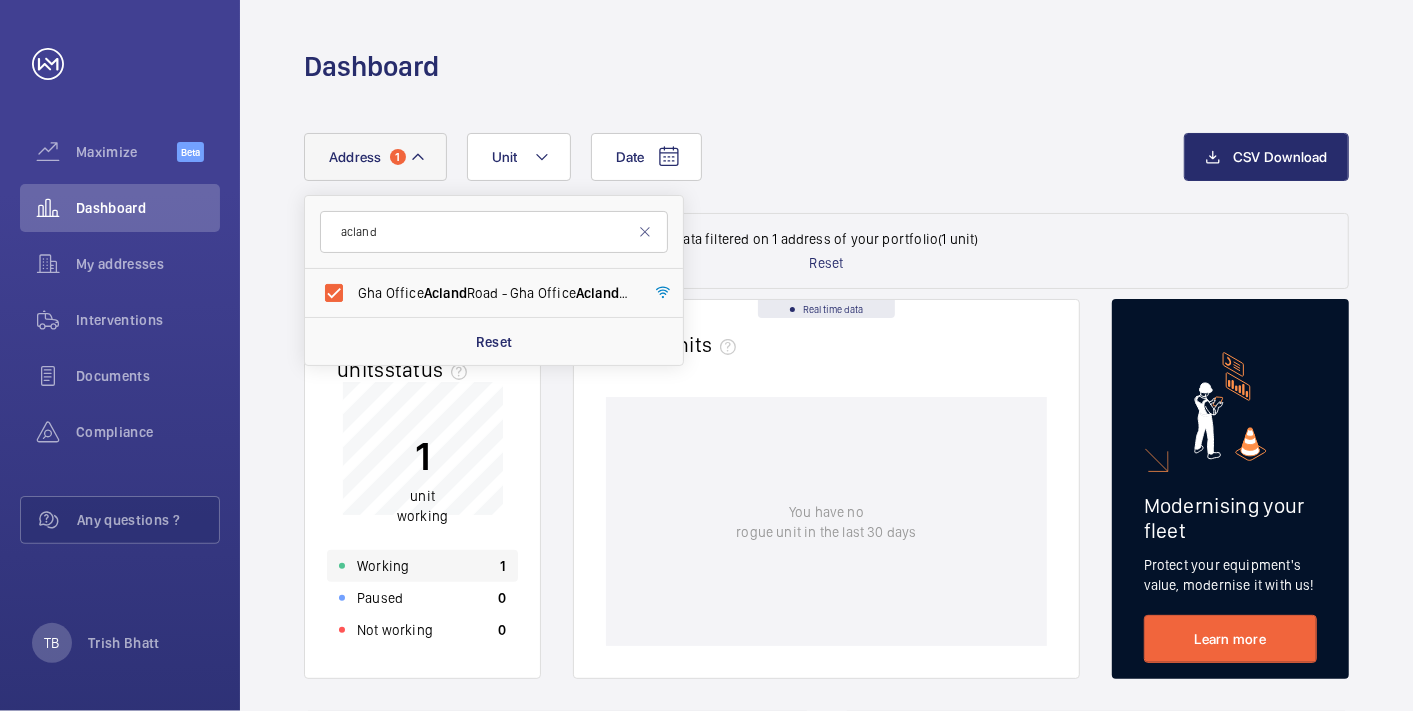 click on "Working" 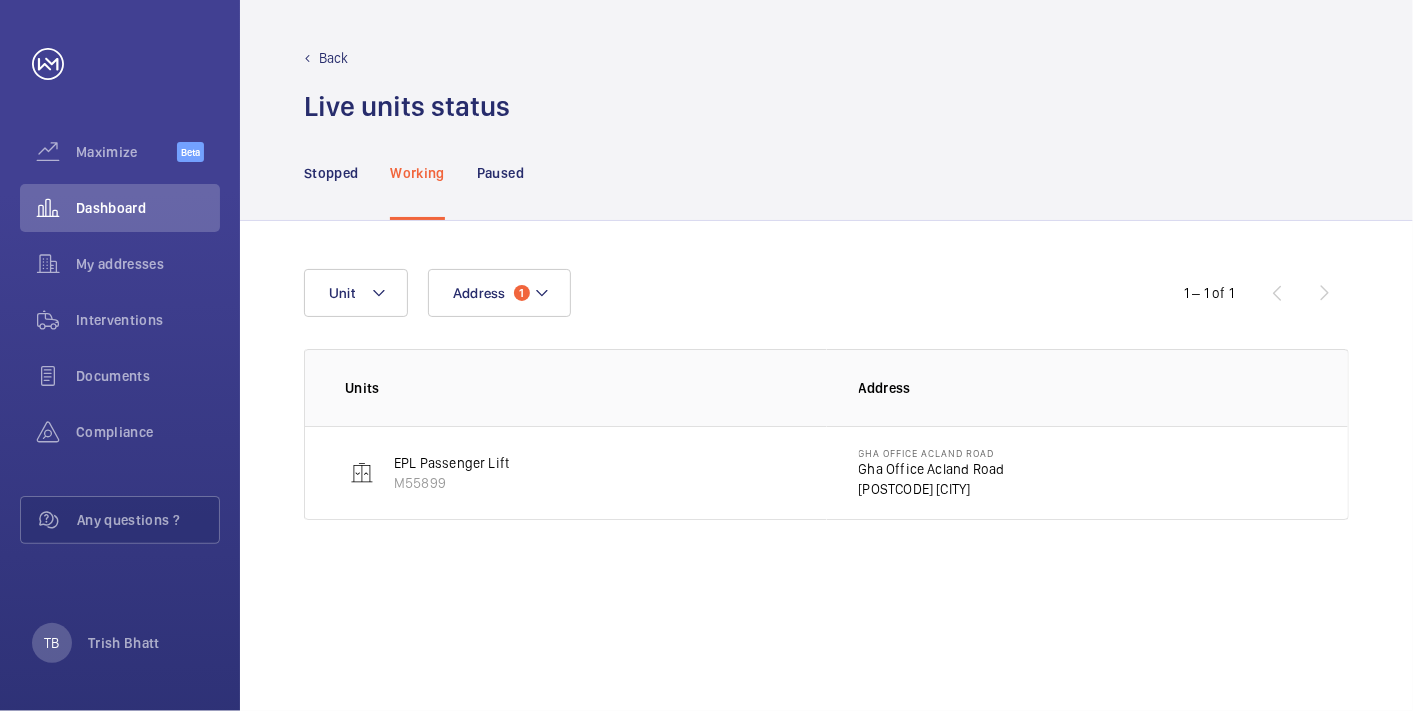 click on "Gha Office Acland Road" 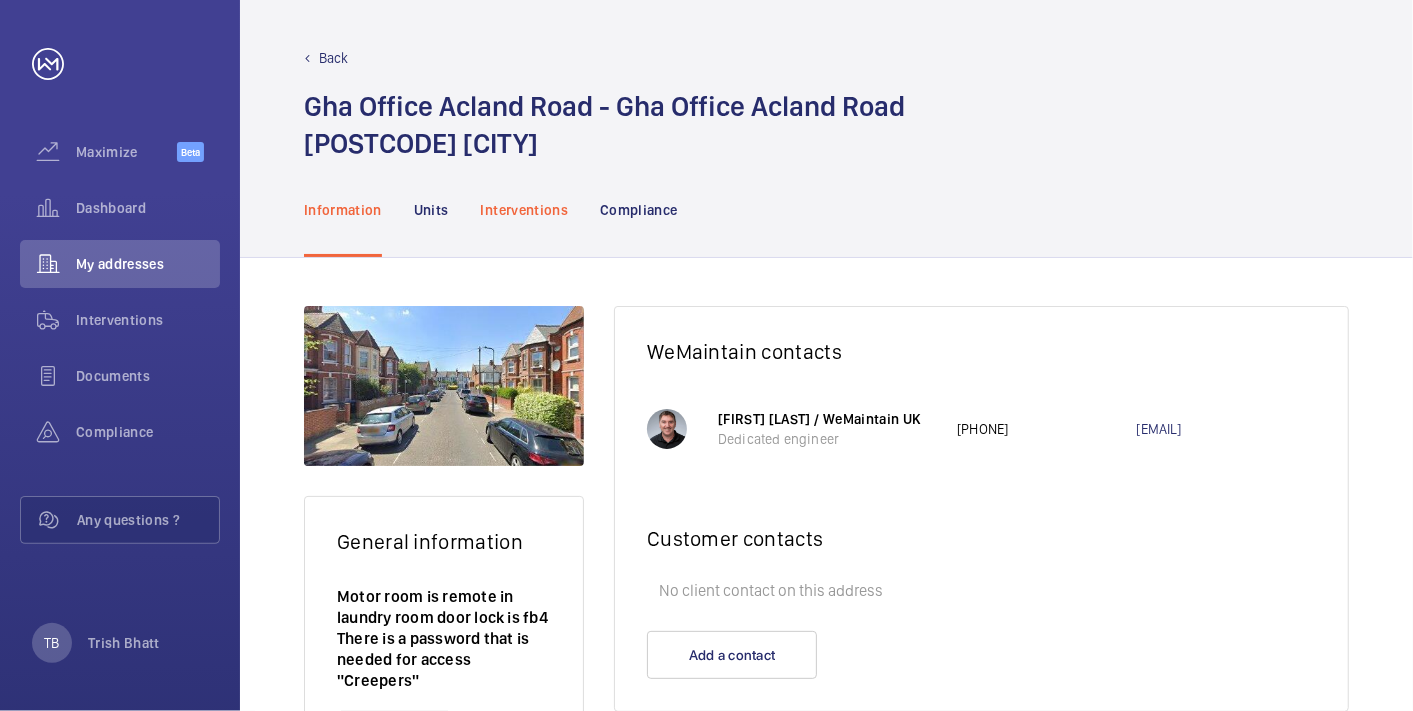 click on "Interventions" 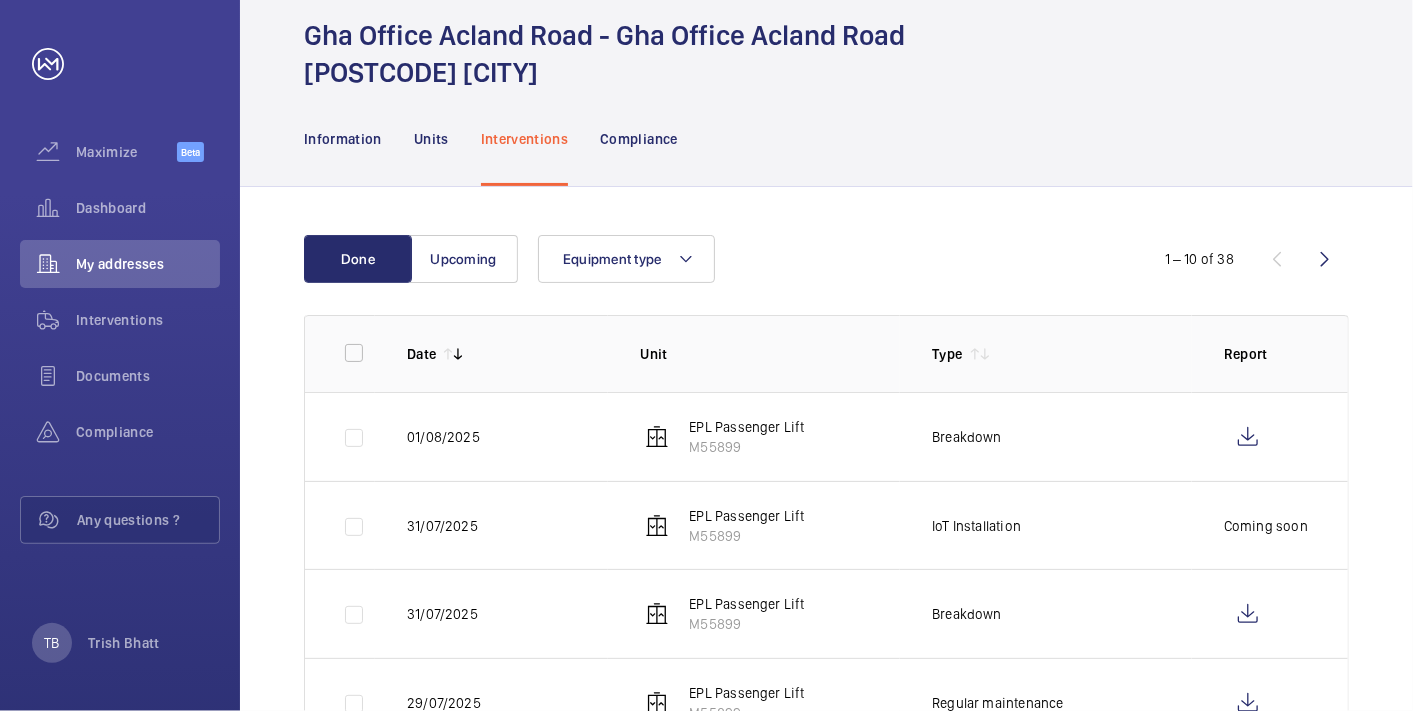 scroll, scrollTop: 73, scrollLeft: 0, axis: vertical 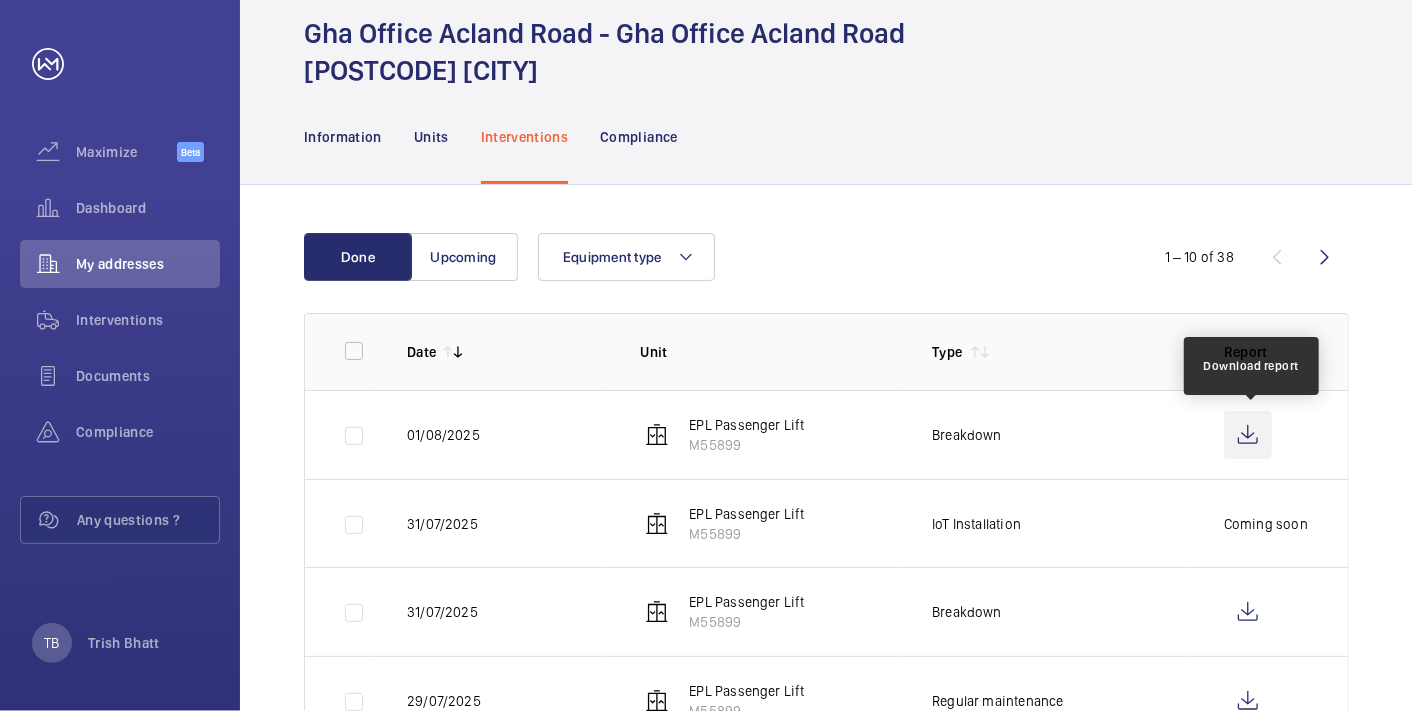 click 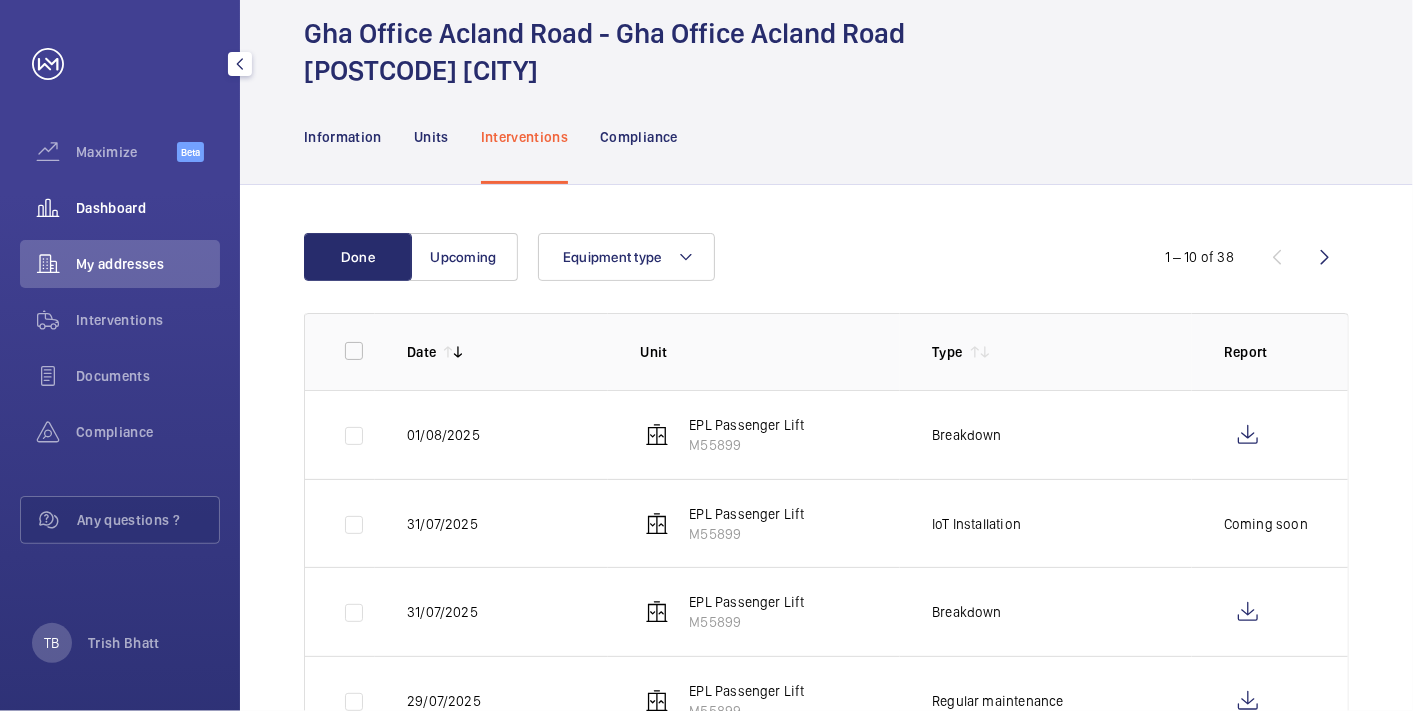 click on "Dashboard" 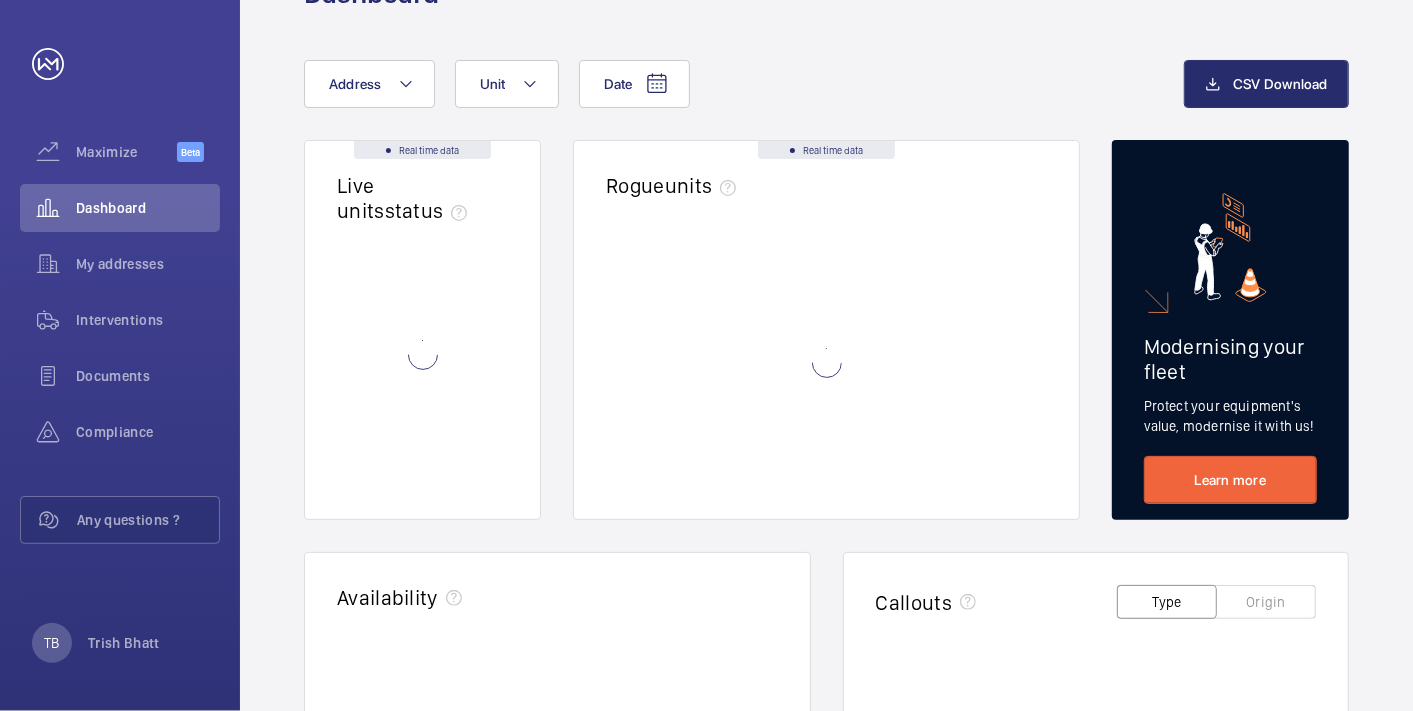 scroll, scrollTop: 0, scrollLeft: 0, axis: both 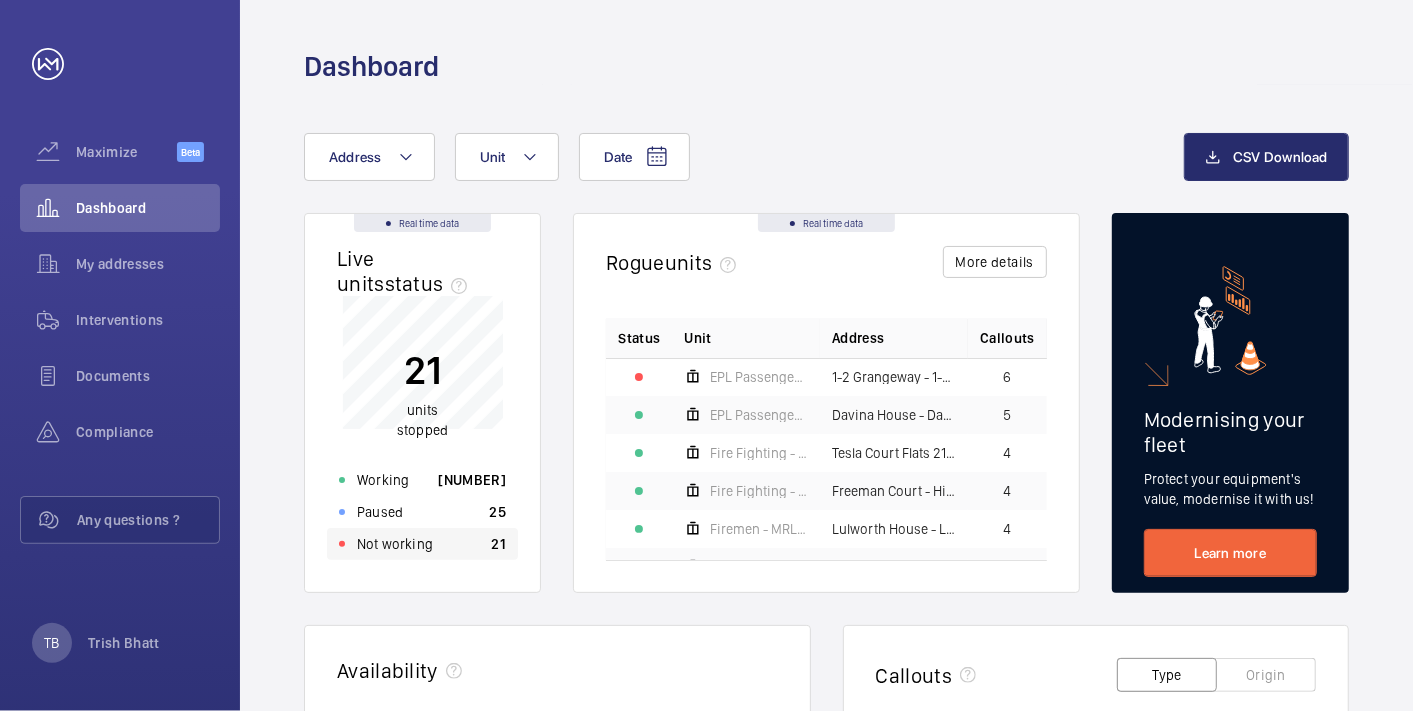 click on "Not working [NUMBER]" 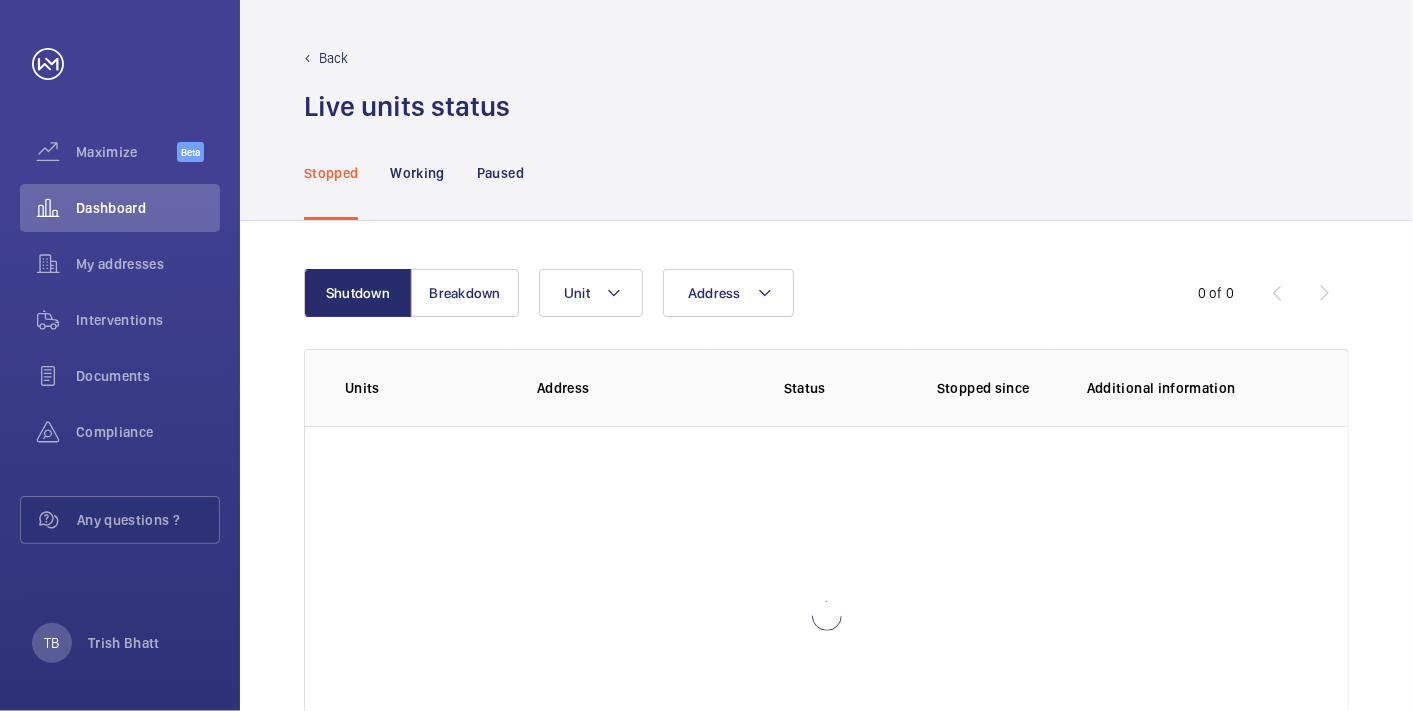 scroll, scrollTop: 142, scrollLeft: 0, axis: vertical 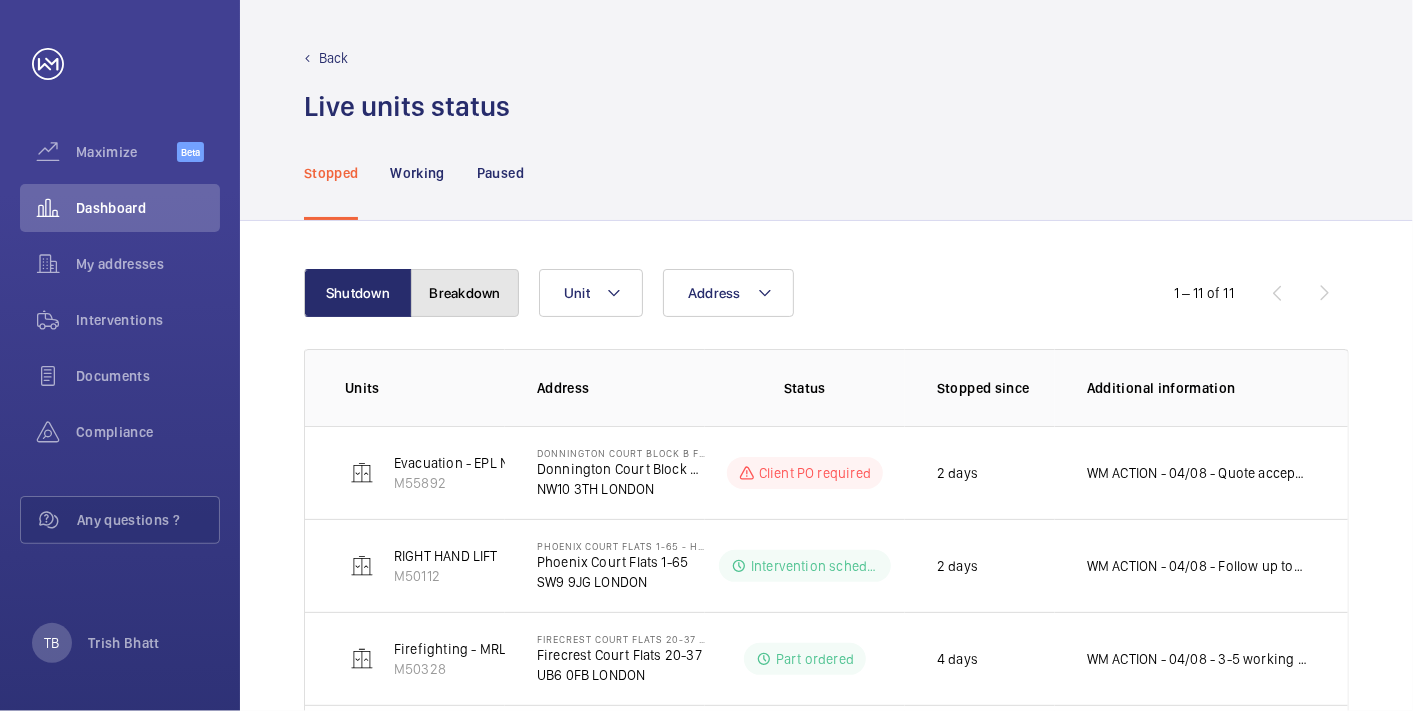 click on "Breakdown" 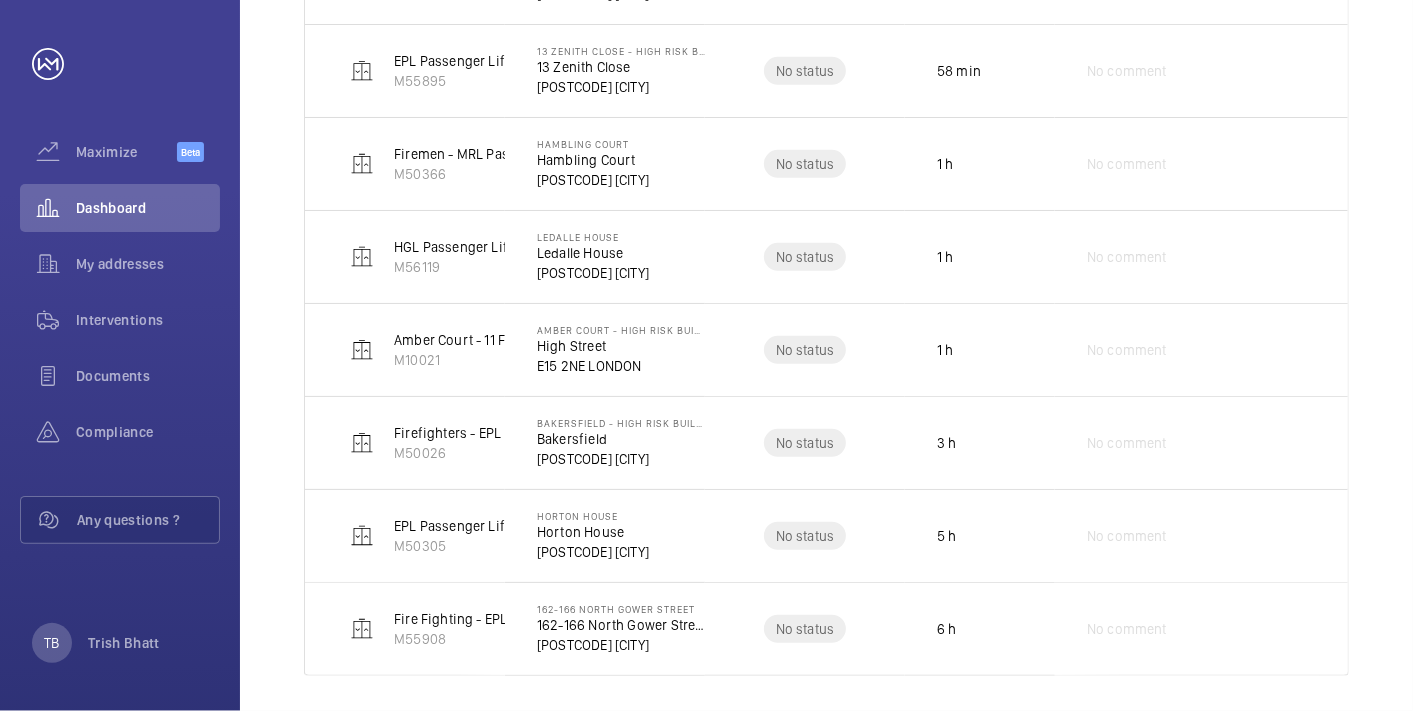 scroll, scrollTop: 503, scrollLeft: 0, axis: vertical 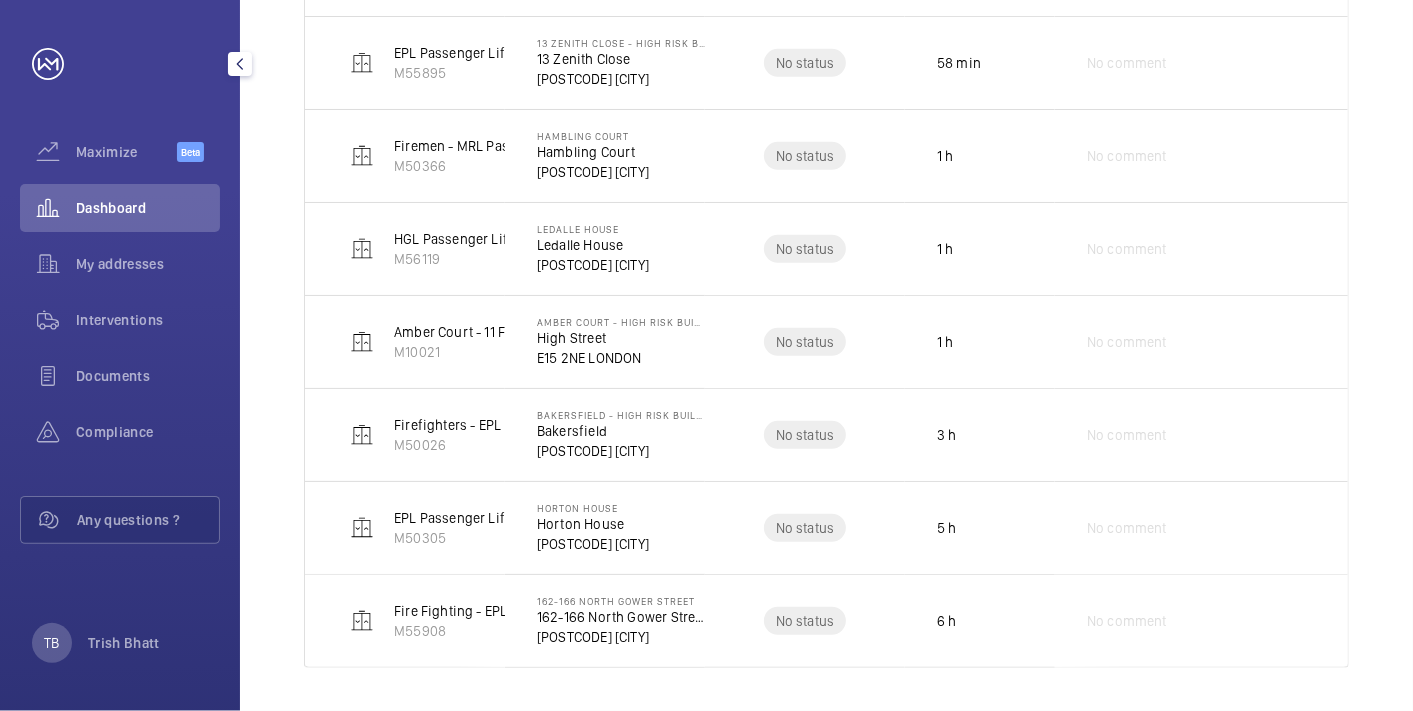 click on "Dashboard" 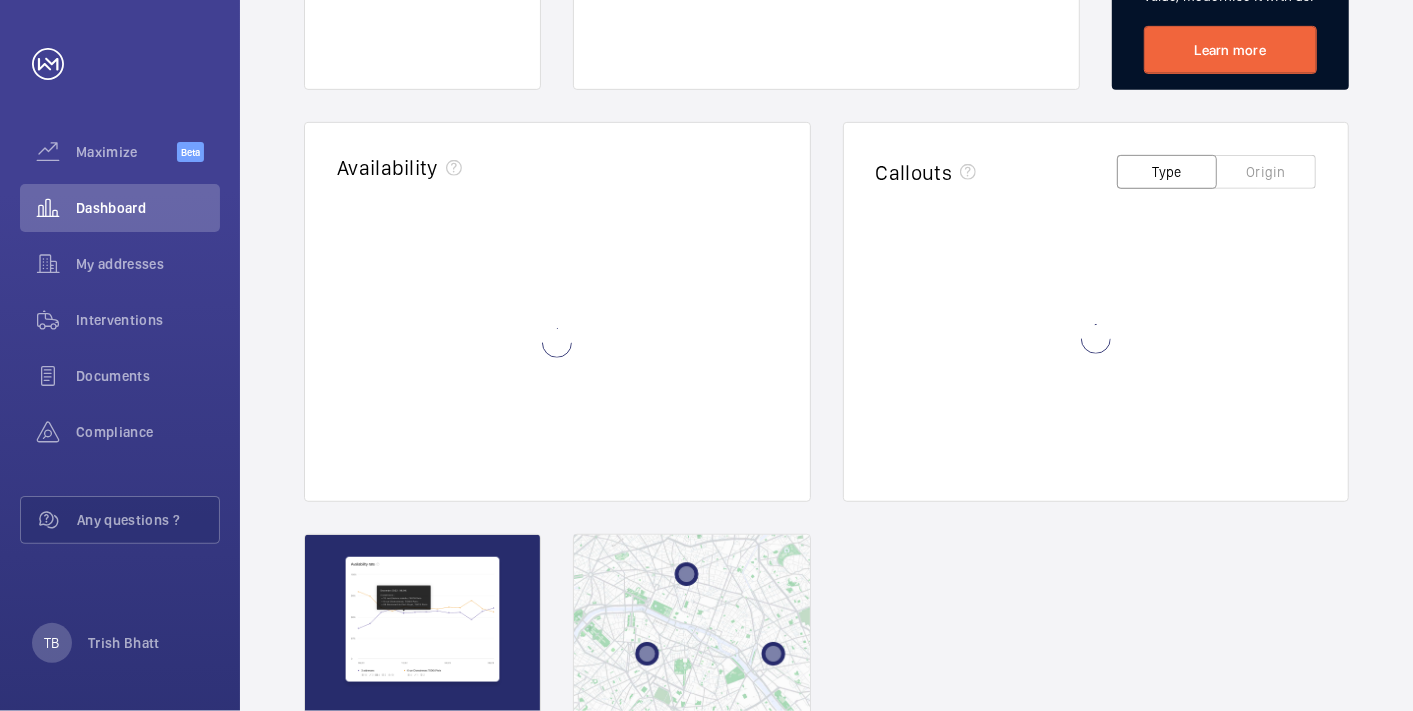 scroll, scrollTop: 0, scrollLeft: 0, axis: both 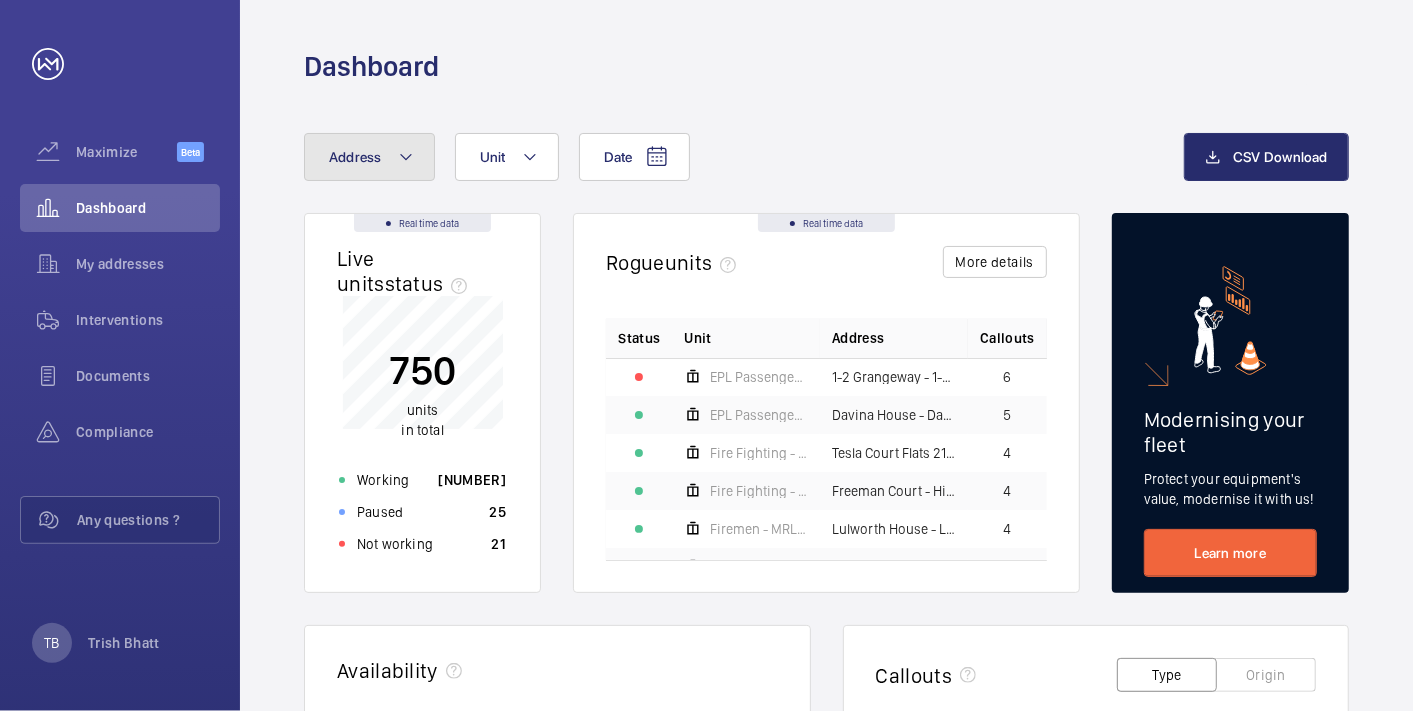 click on "Address" 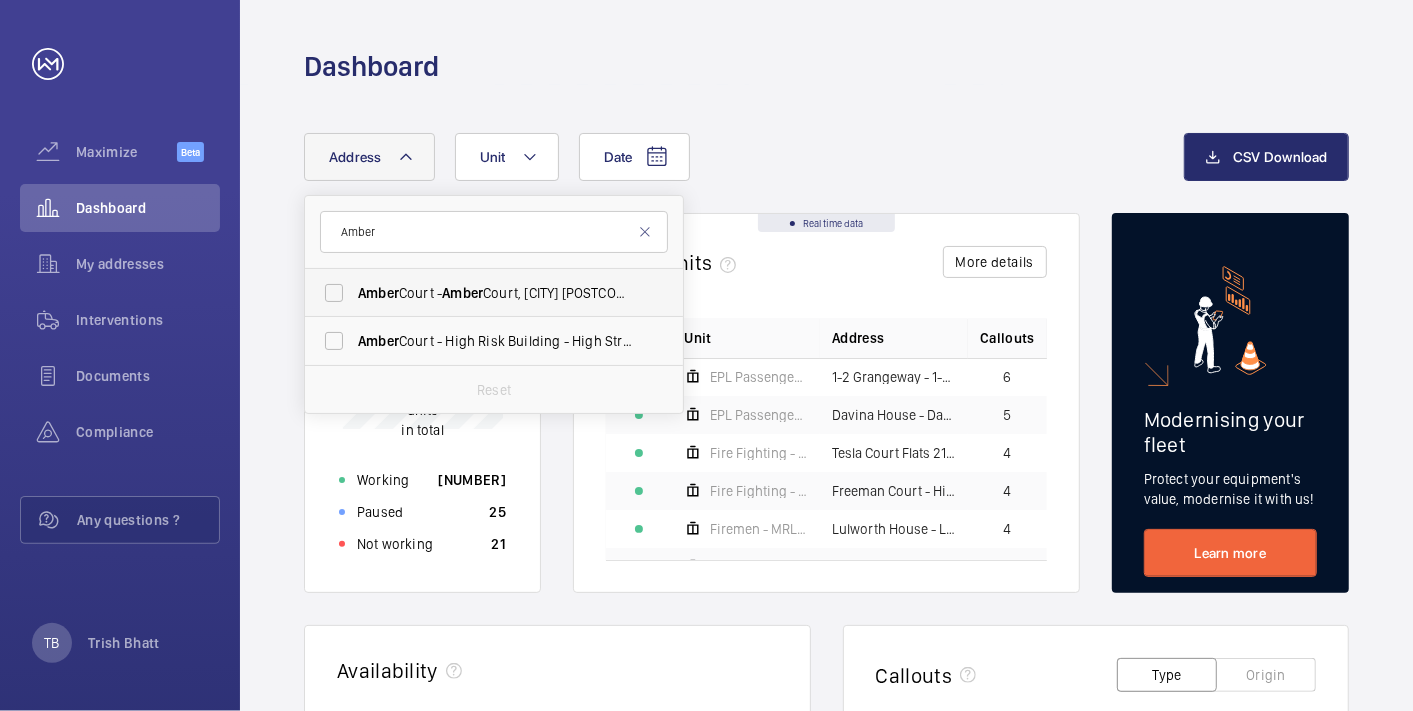 type on "Amber" 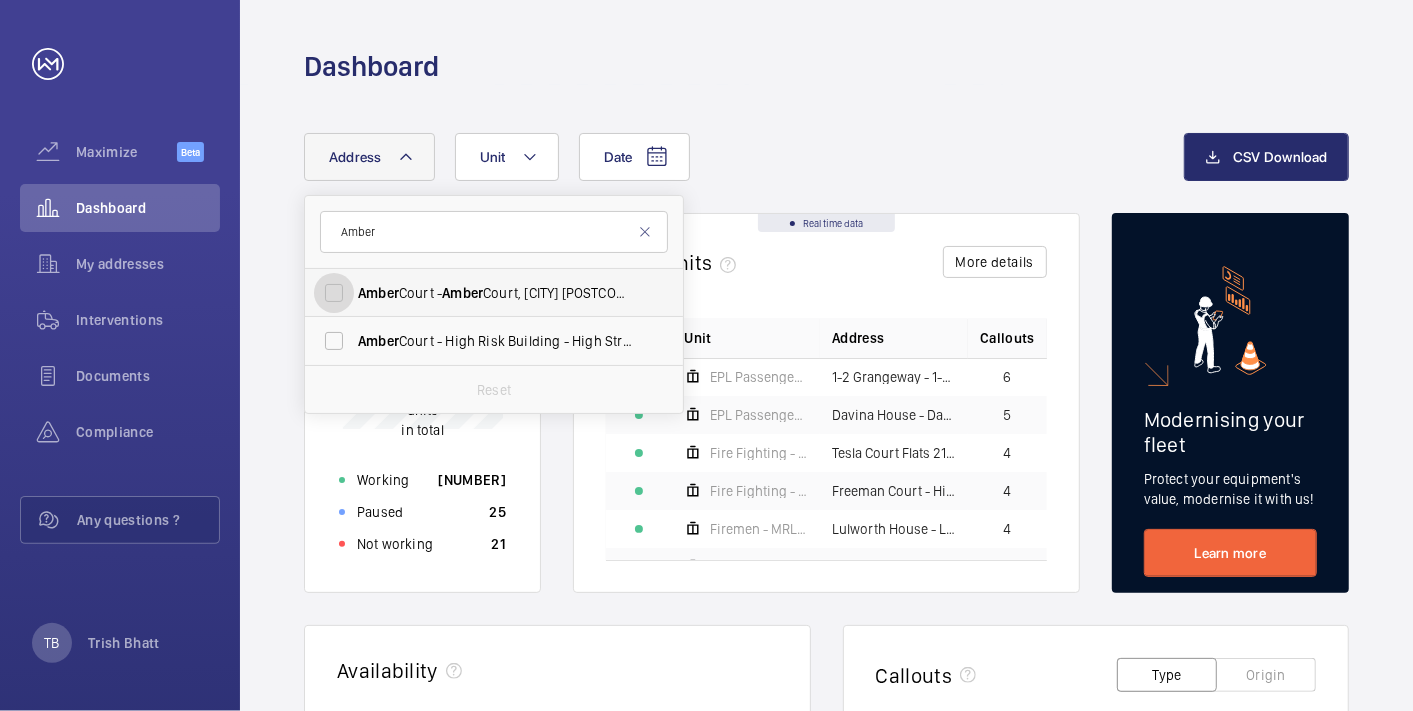 click on "[BUILDING_NAME] Court - [BUILDING_NAME] Court, [CITY] [POSTCODE]" at bounding box center (334, 293) 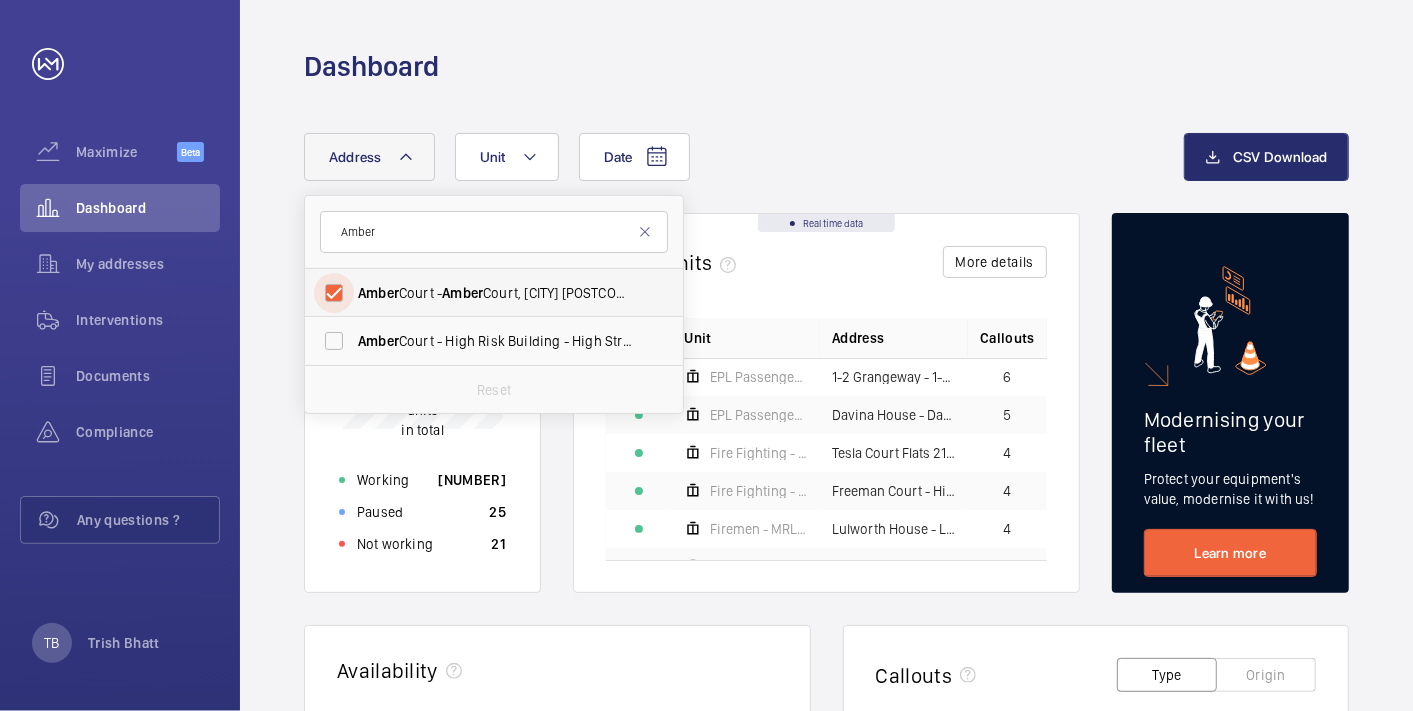 checkbox on "true" 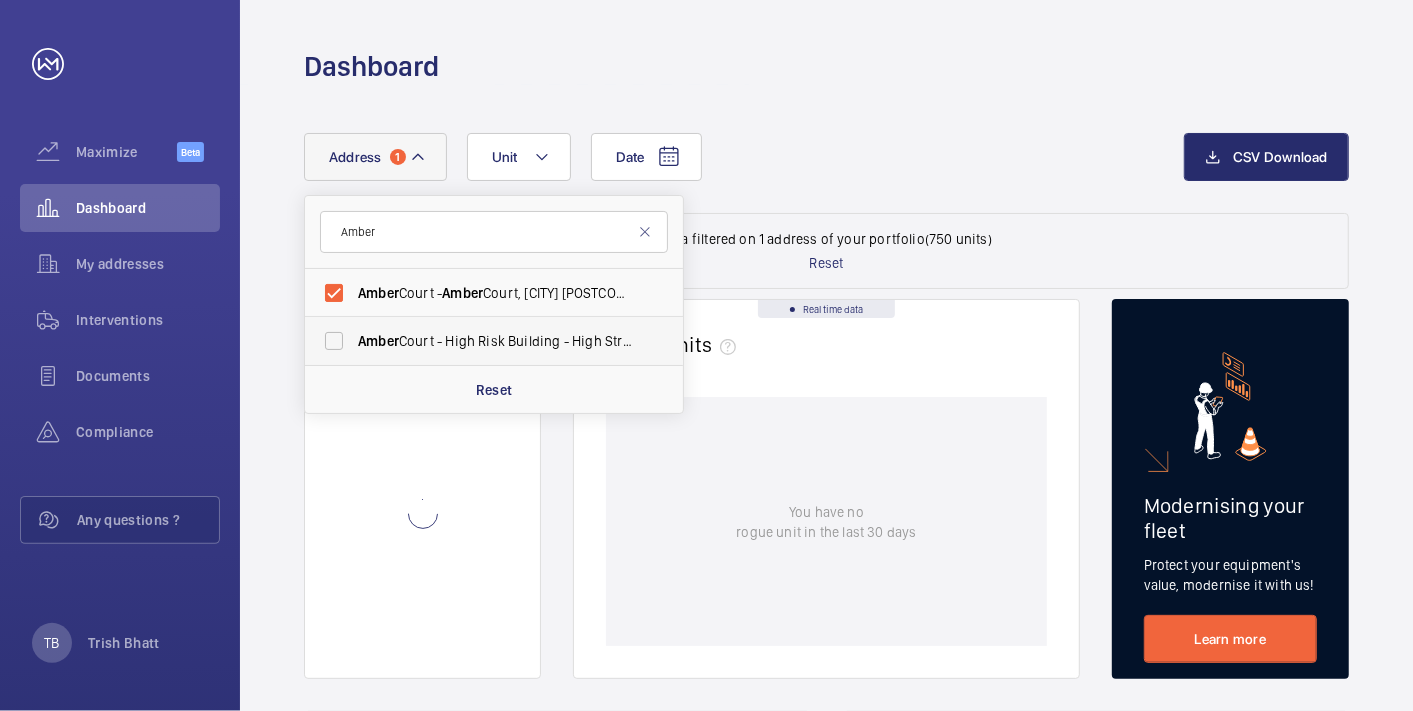 click on "[BUILDING_NAME] Court - High Risk Building - High Street, [CITY] [POSTCODE]" at bounding box center [495, 341] 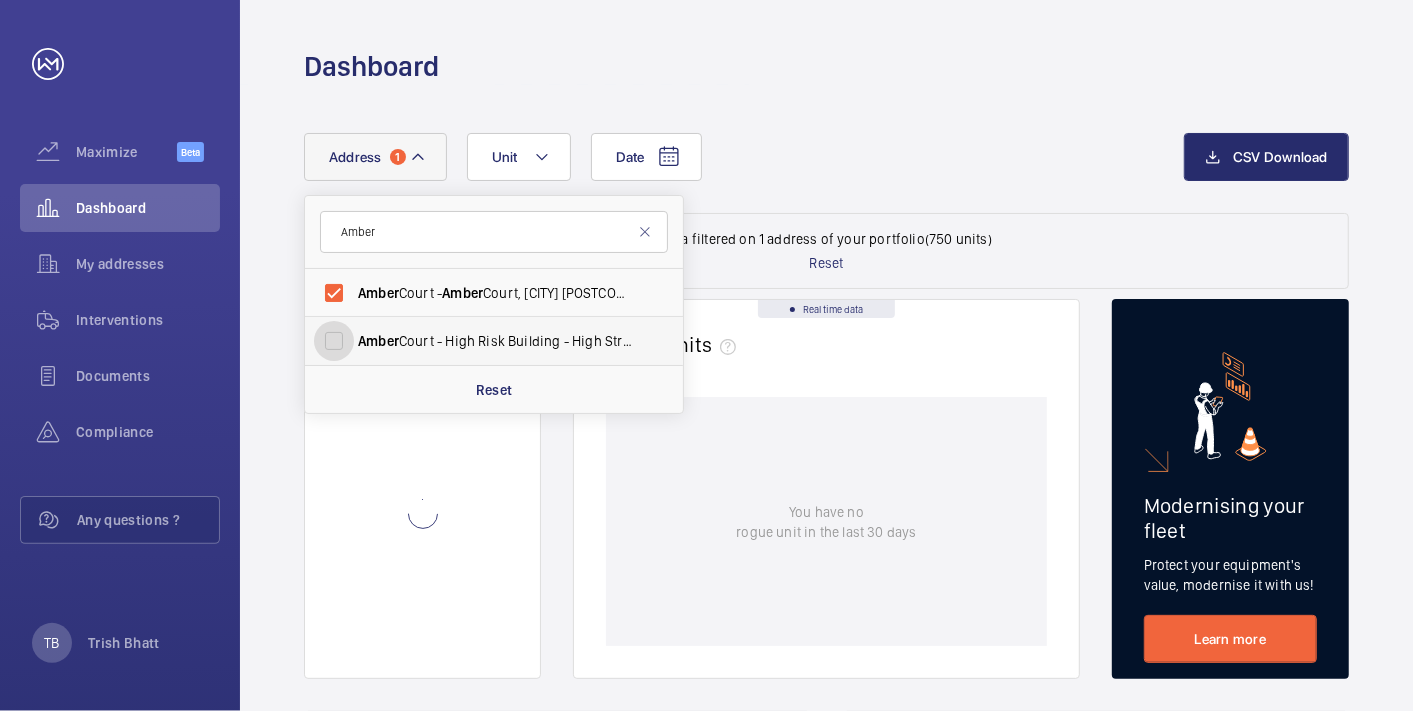 click on "[BUILDING_NAME] Court - High Risk Building - High Street, [CITY] [POSTCODE]" at bounding box center [334, 341] 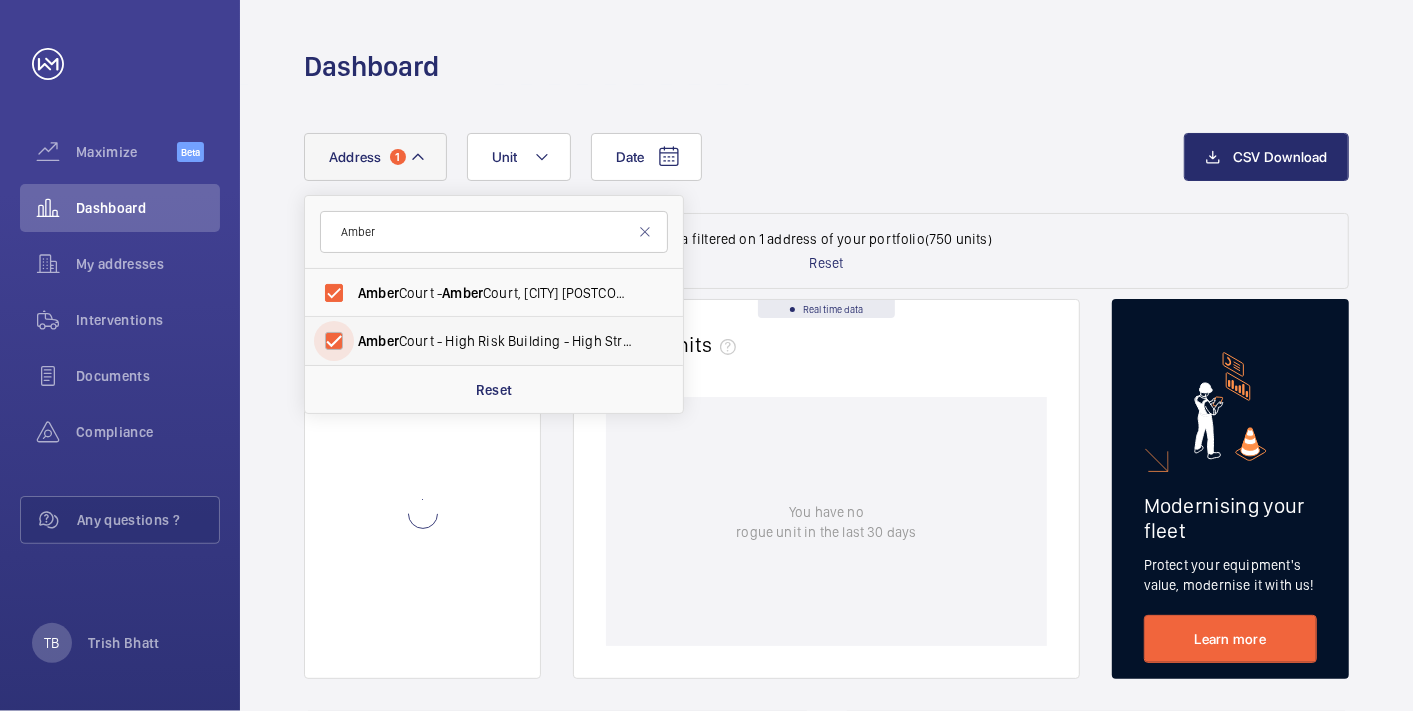 checkbox on "true" 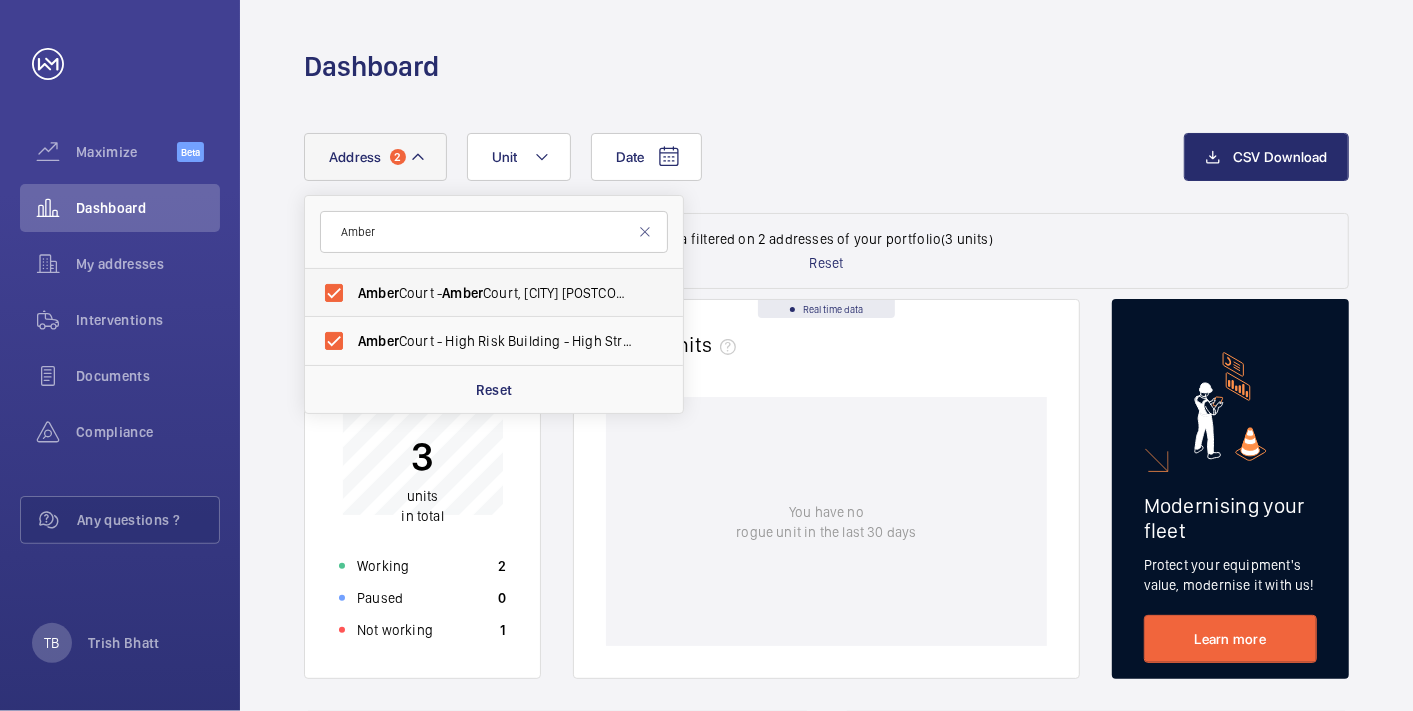 click on "[BUILDING_NAME] Court - [BUILDING_NAME] Court, [CITY] [POSTCODE]" at bounding box center (479, 293) 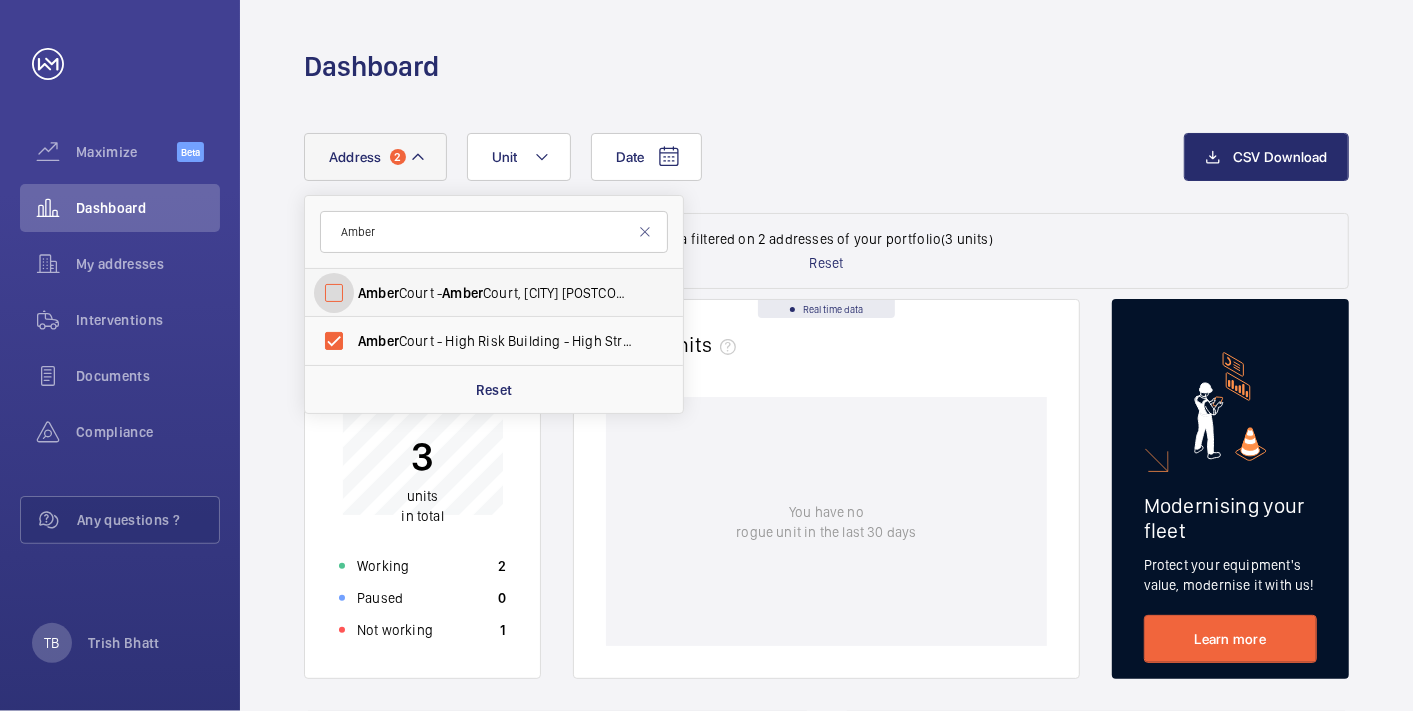 checkbox on "false" 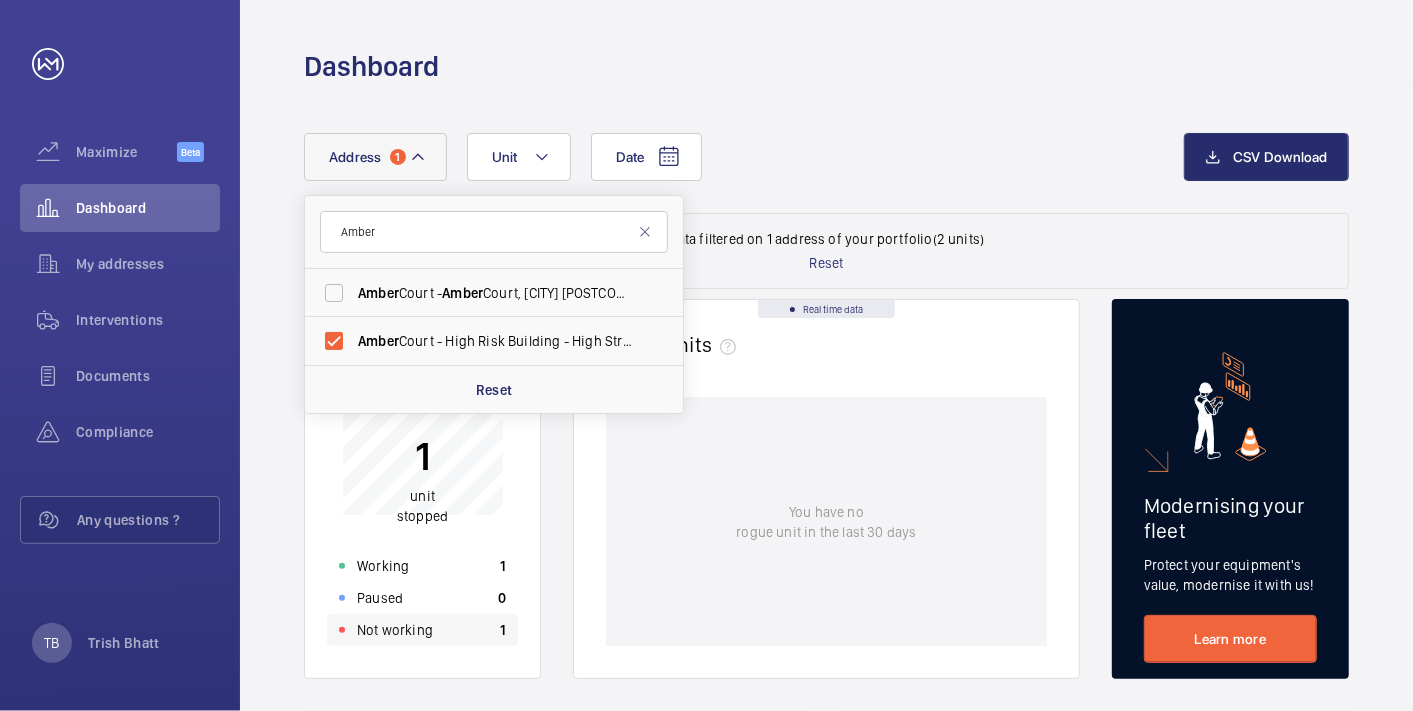 click on "Not working 1" 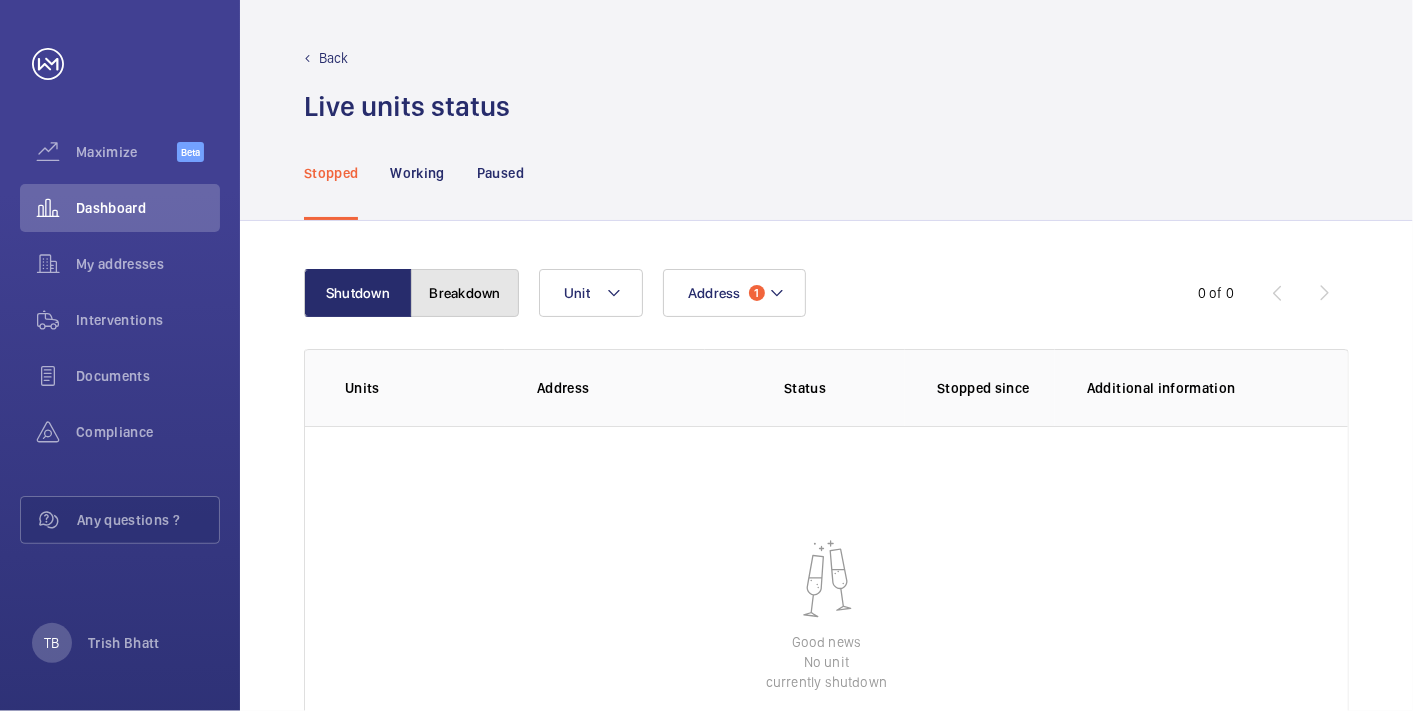 click on "Breakdown" 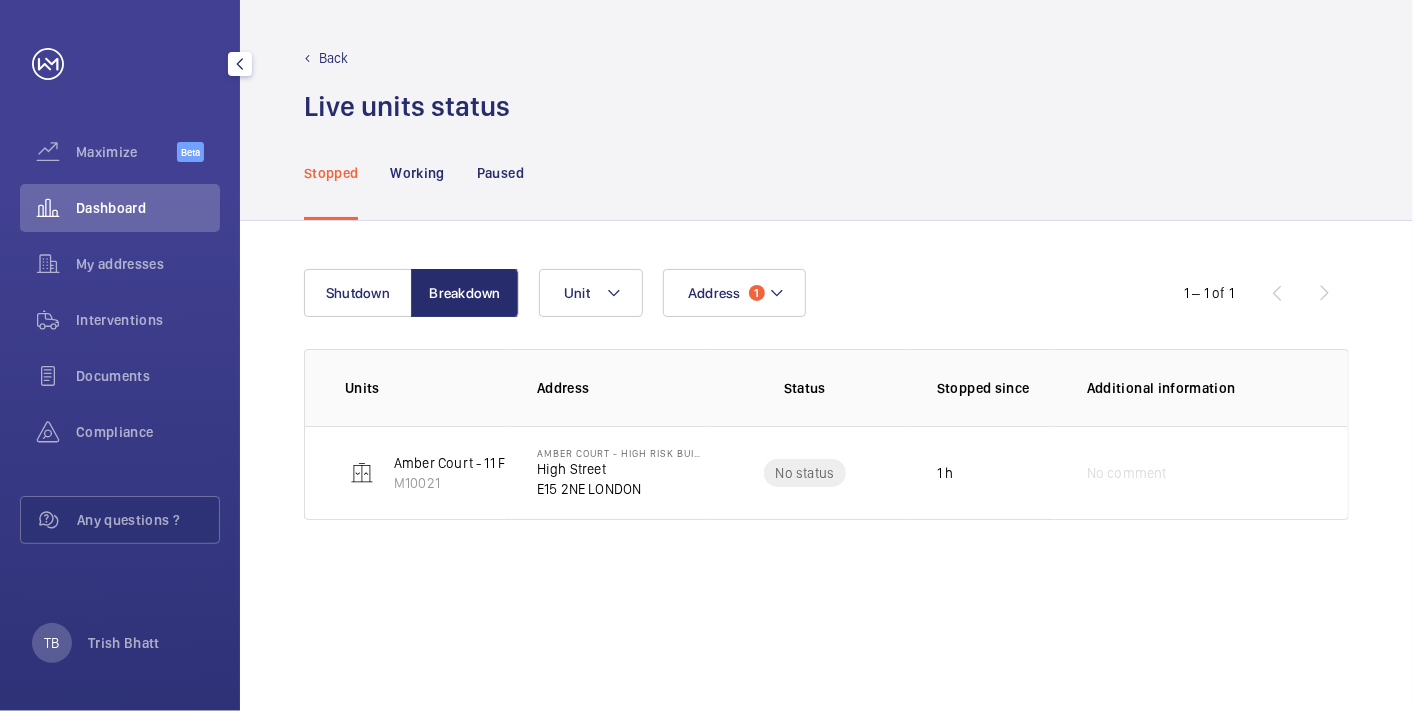 click on "Dashboard" 